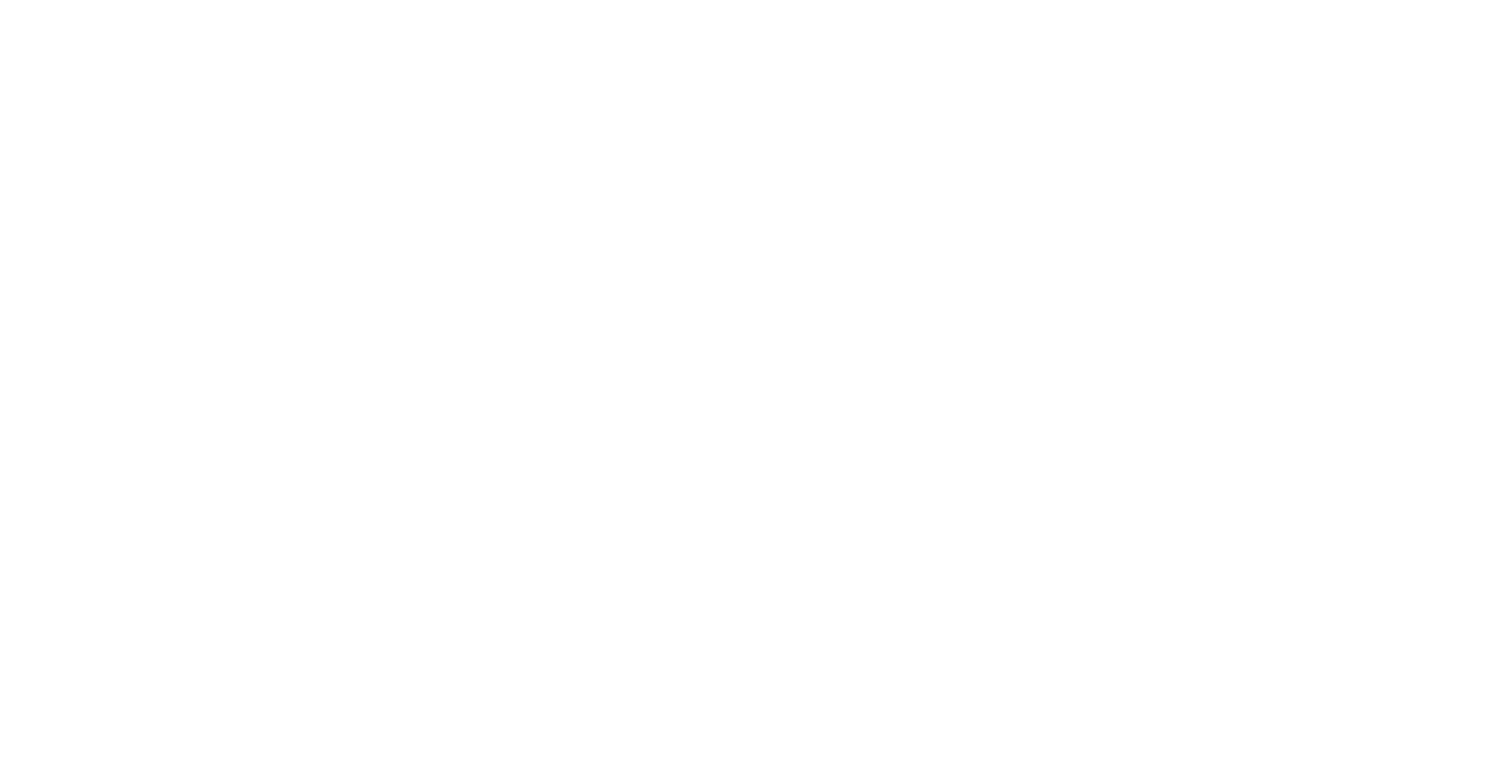 scroll, scrollTop: 0, scrollLeft: 0, axis: both 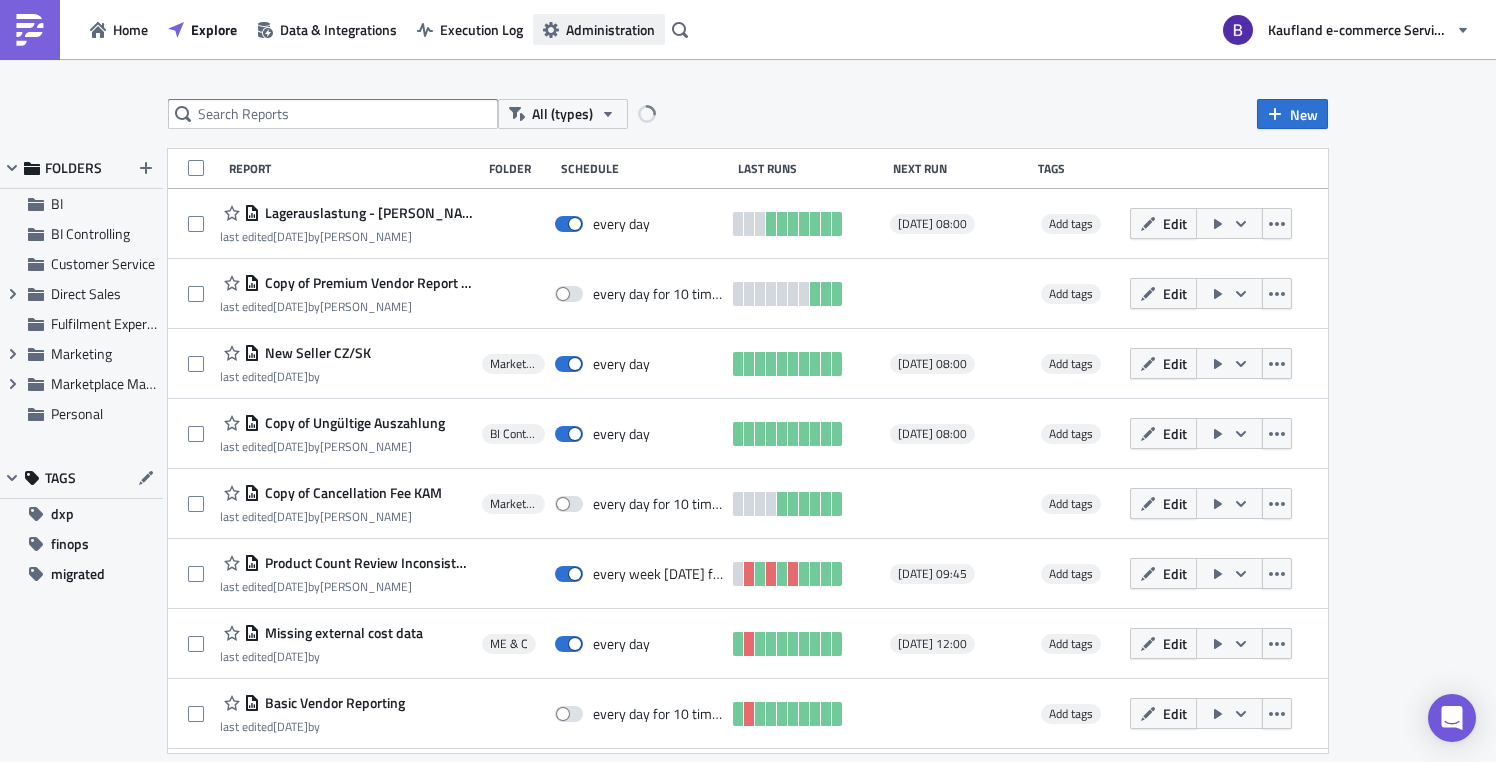 click on "Administration" at bounding box center [610, 29] 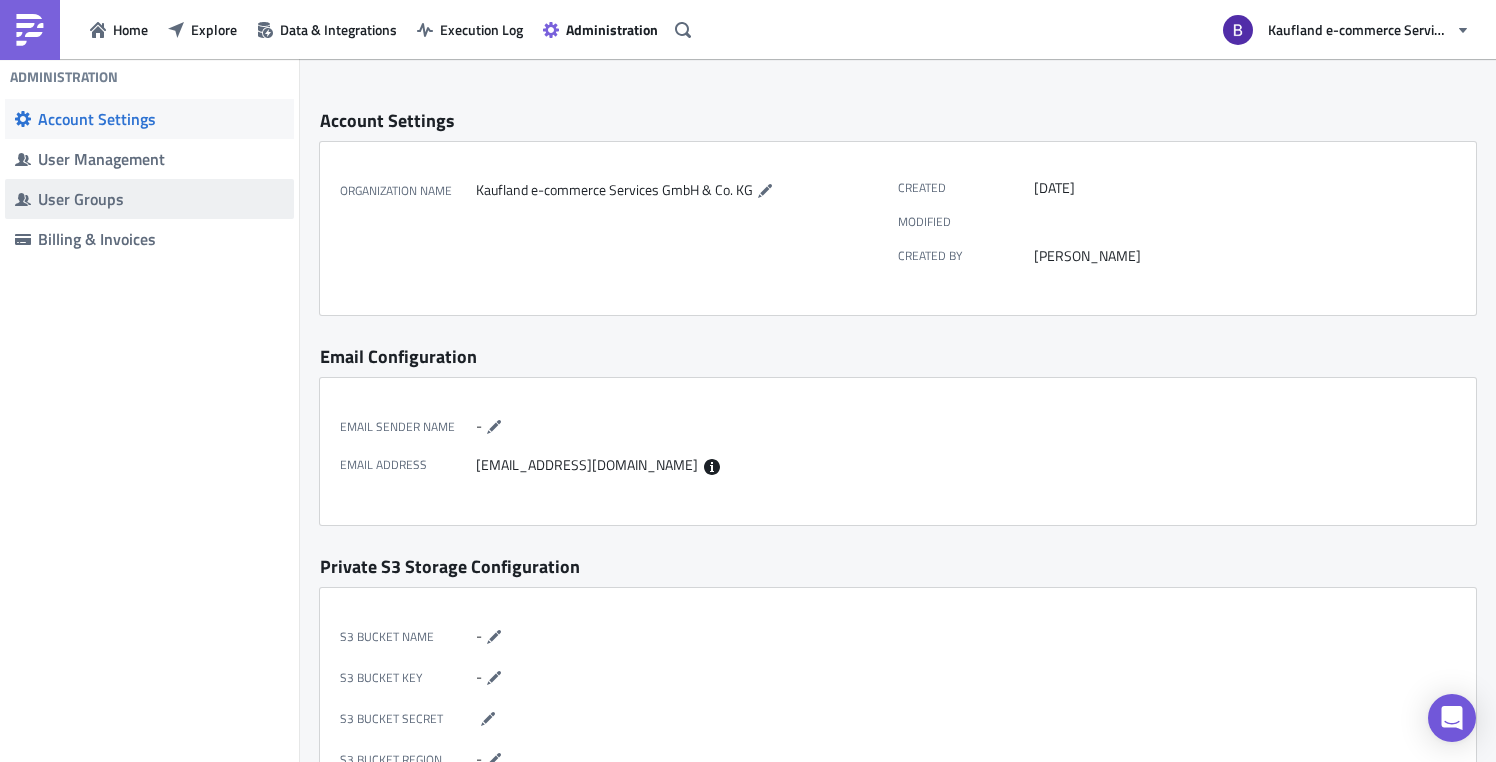 click on "User Groups" at bounding box center [149, 199] 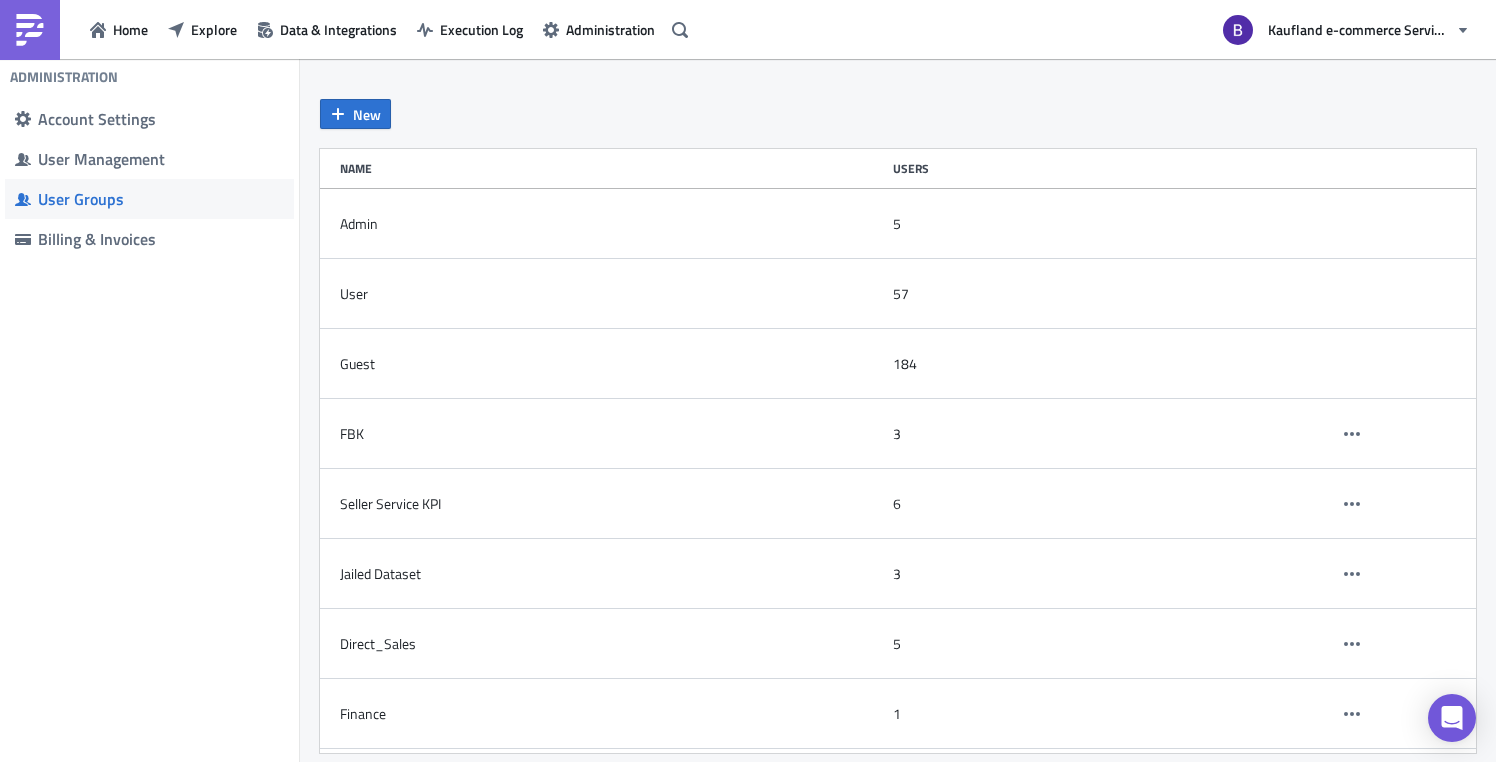 click on "New" at bounding box center [898, 114] 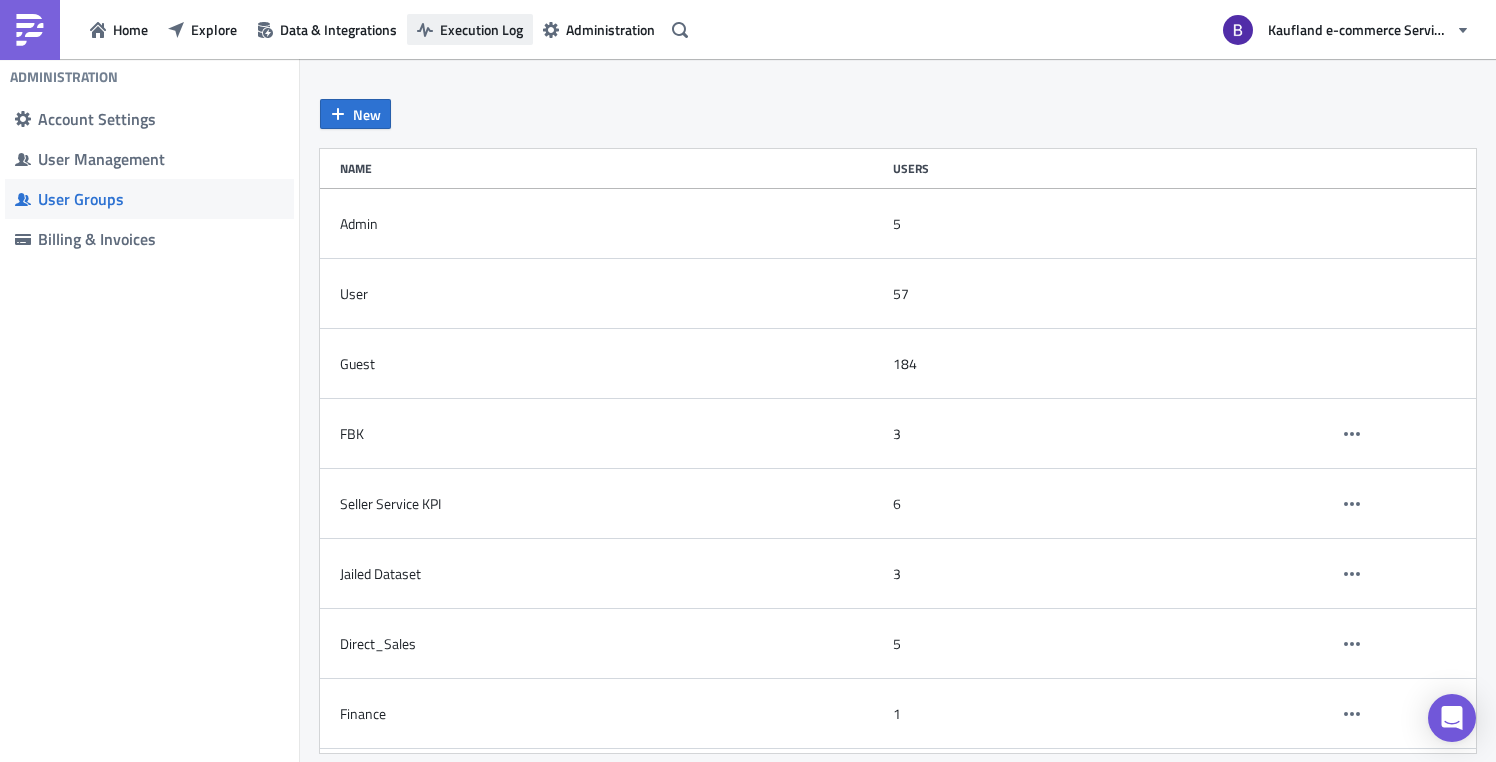 click on "Execution Log" at bounding box center [470, 29] 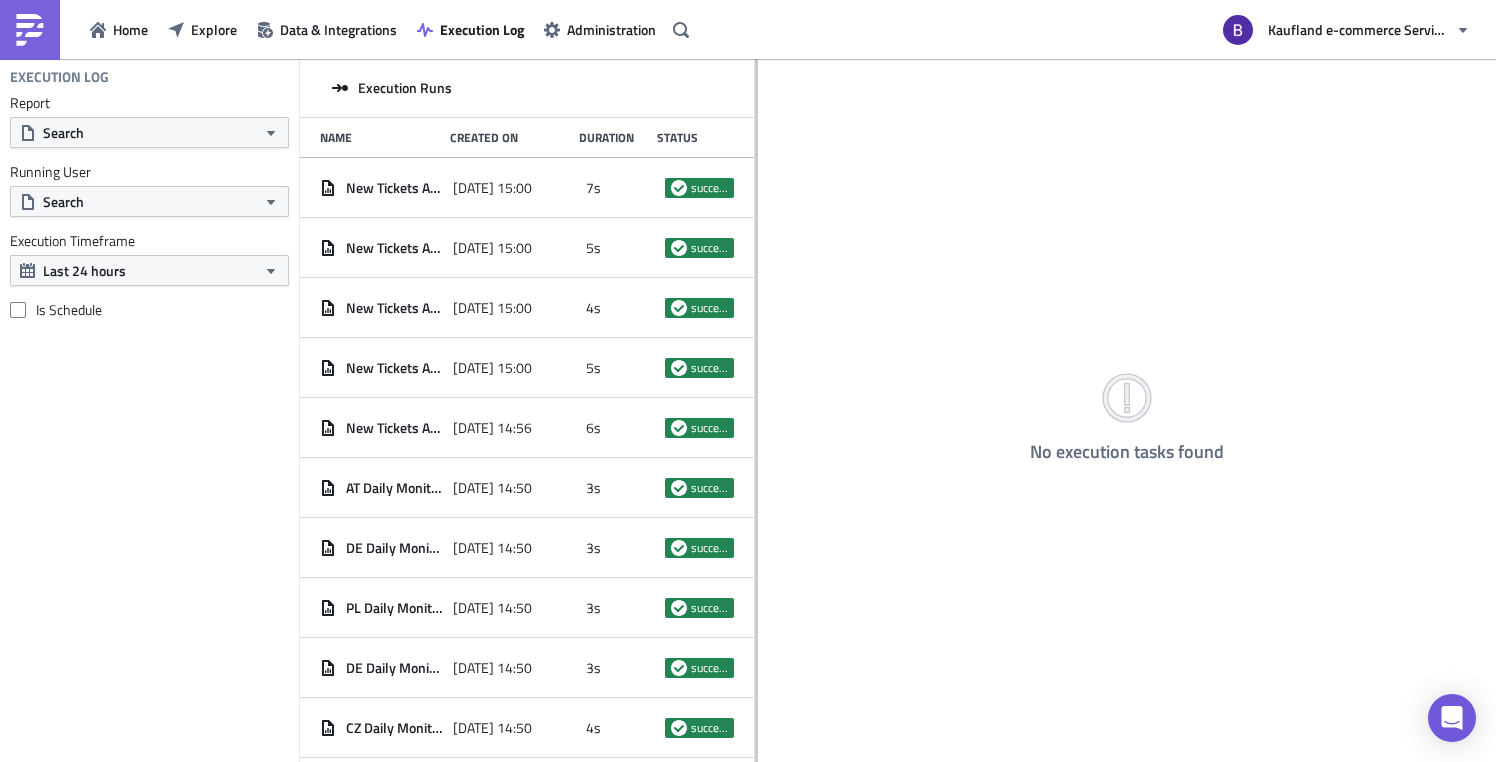 drag, startPoint x: 541, startPoint y: 101, endPoint x: 755, endPoint y: 106, distance: 214.05841 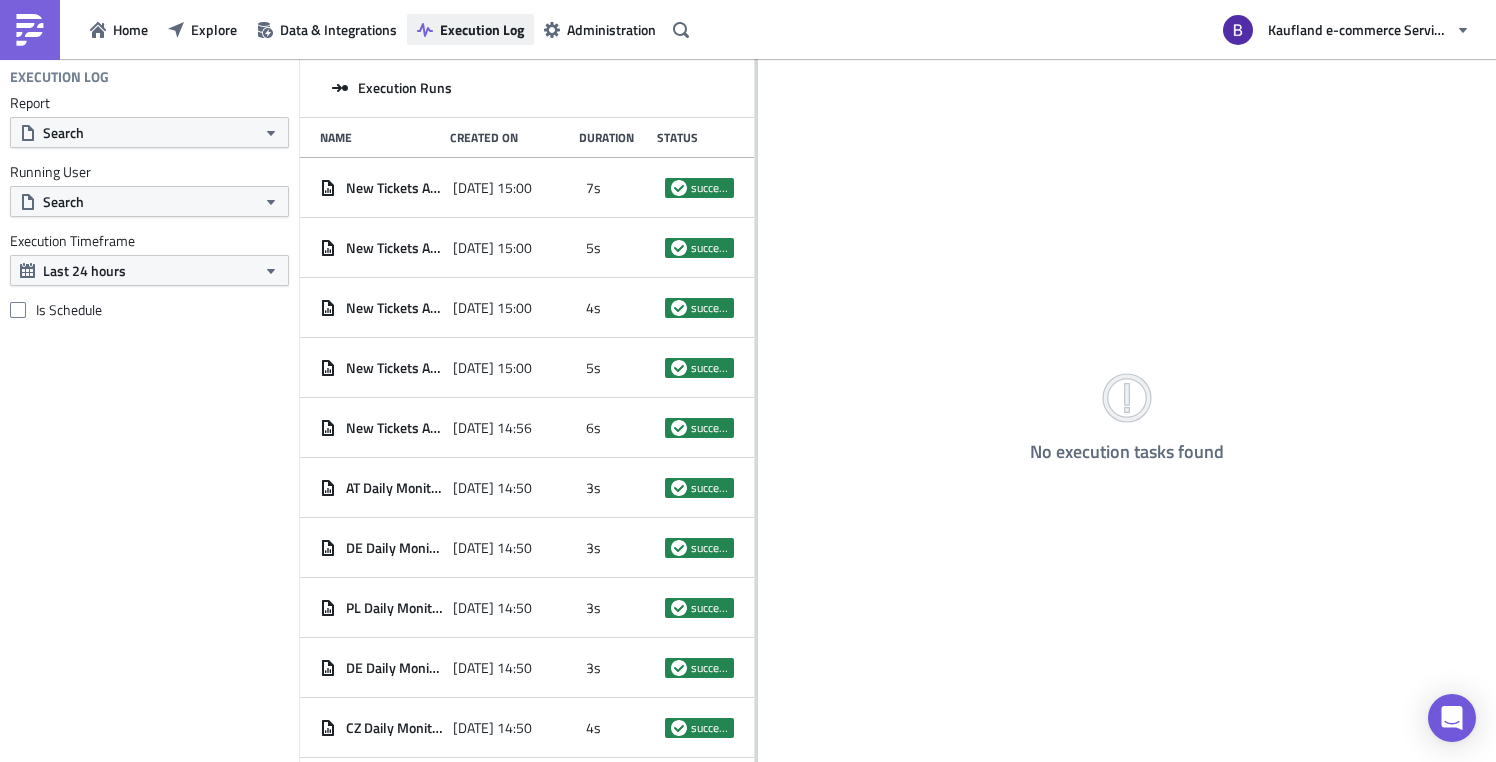 click on "Execution Log" at bounding box center (482, 29) 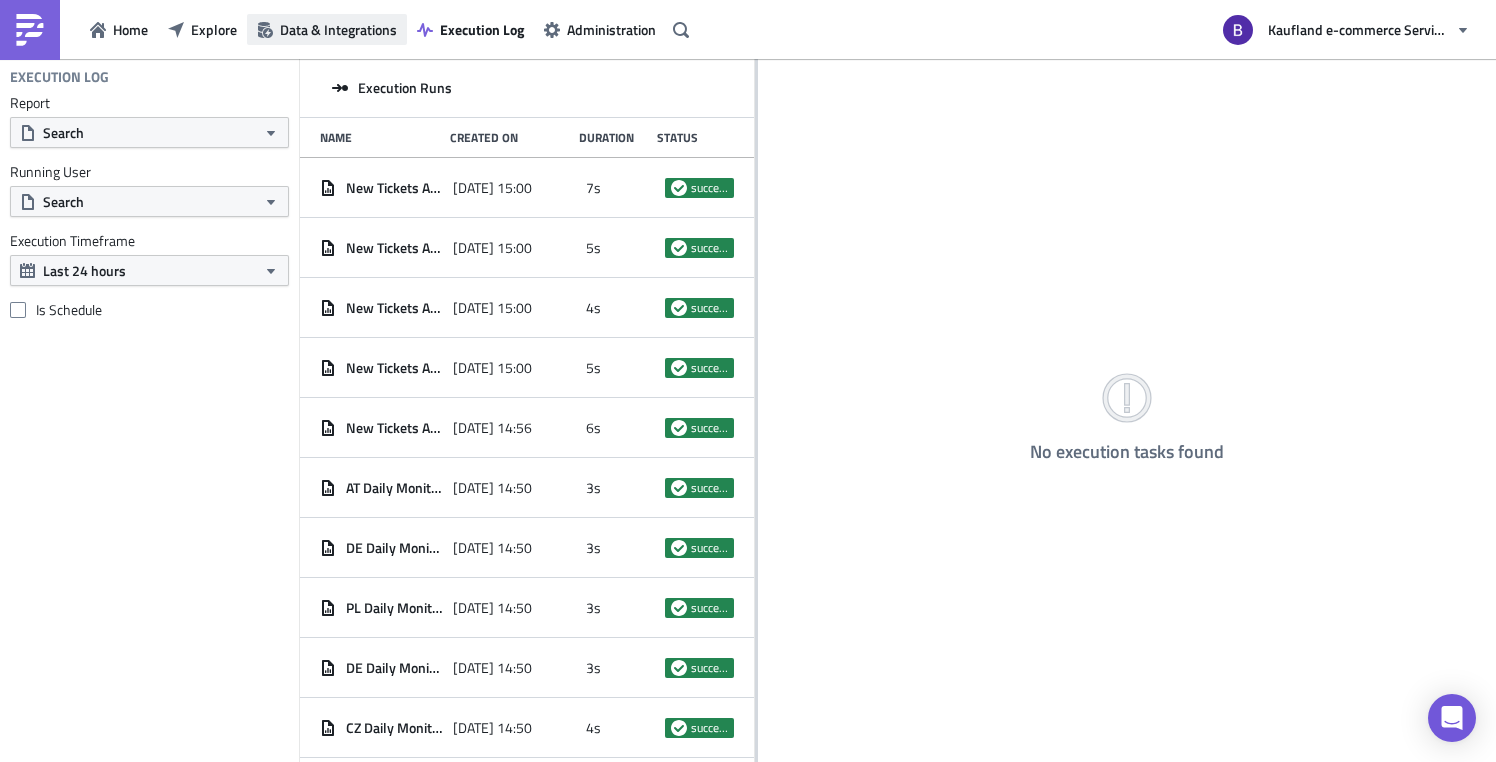 click on "Data & Integrations" at bounding box center (338, 29) 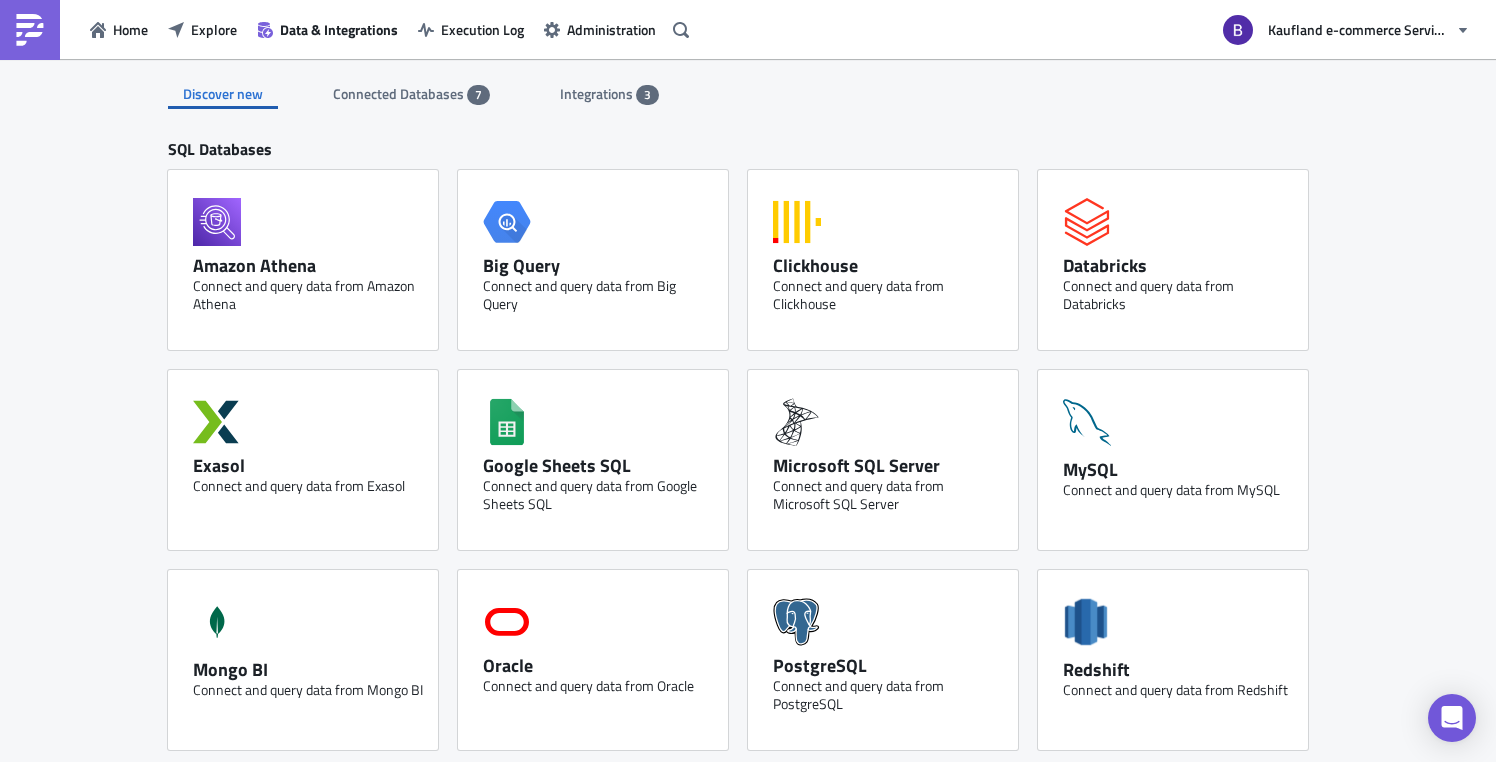 click on "Connected Databases" at bounding box center [400, 93] 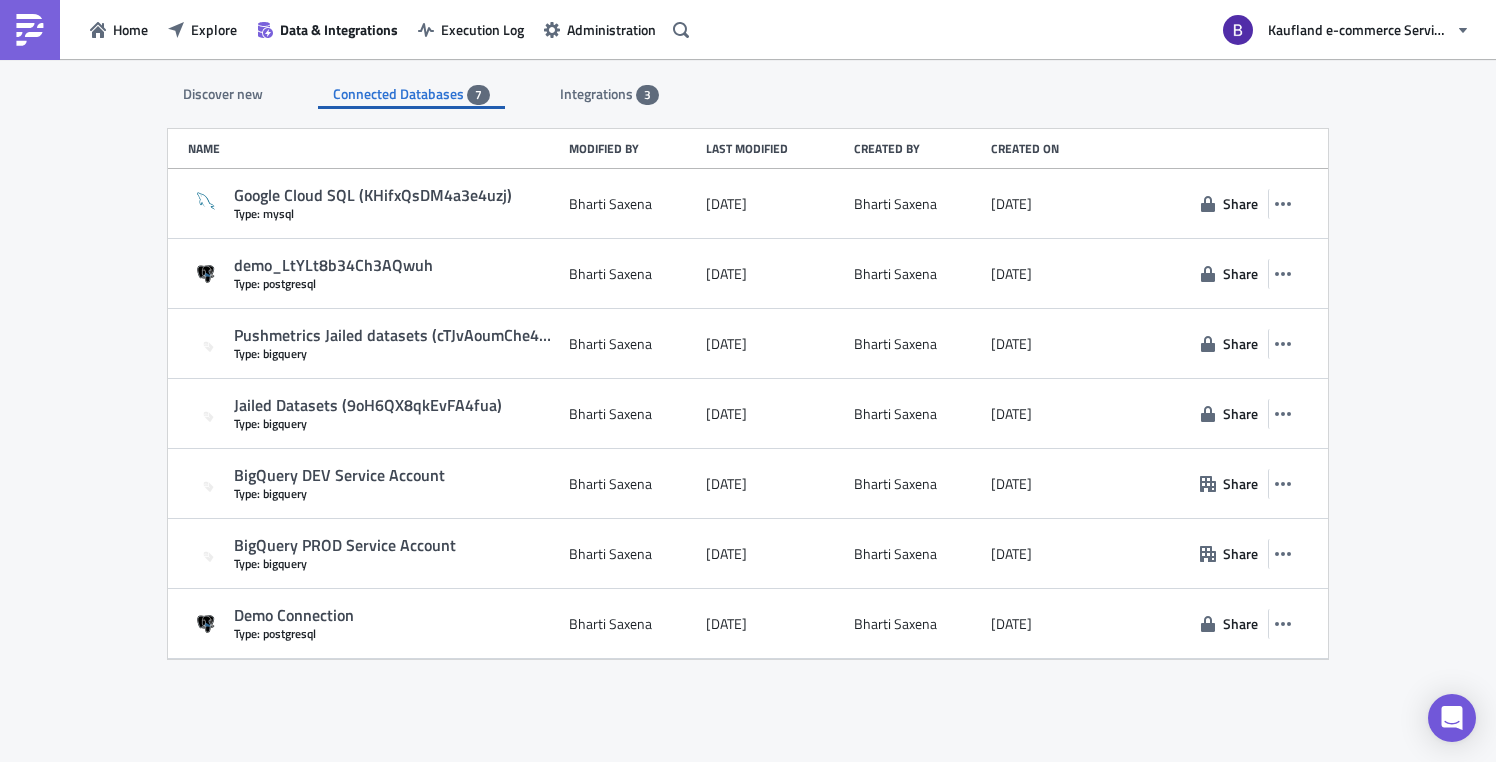 click on "Integrations   3" at bounding box center [609, 94] 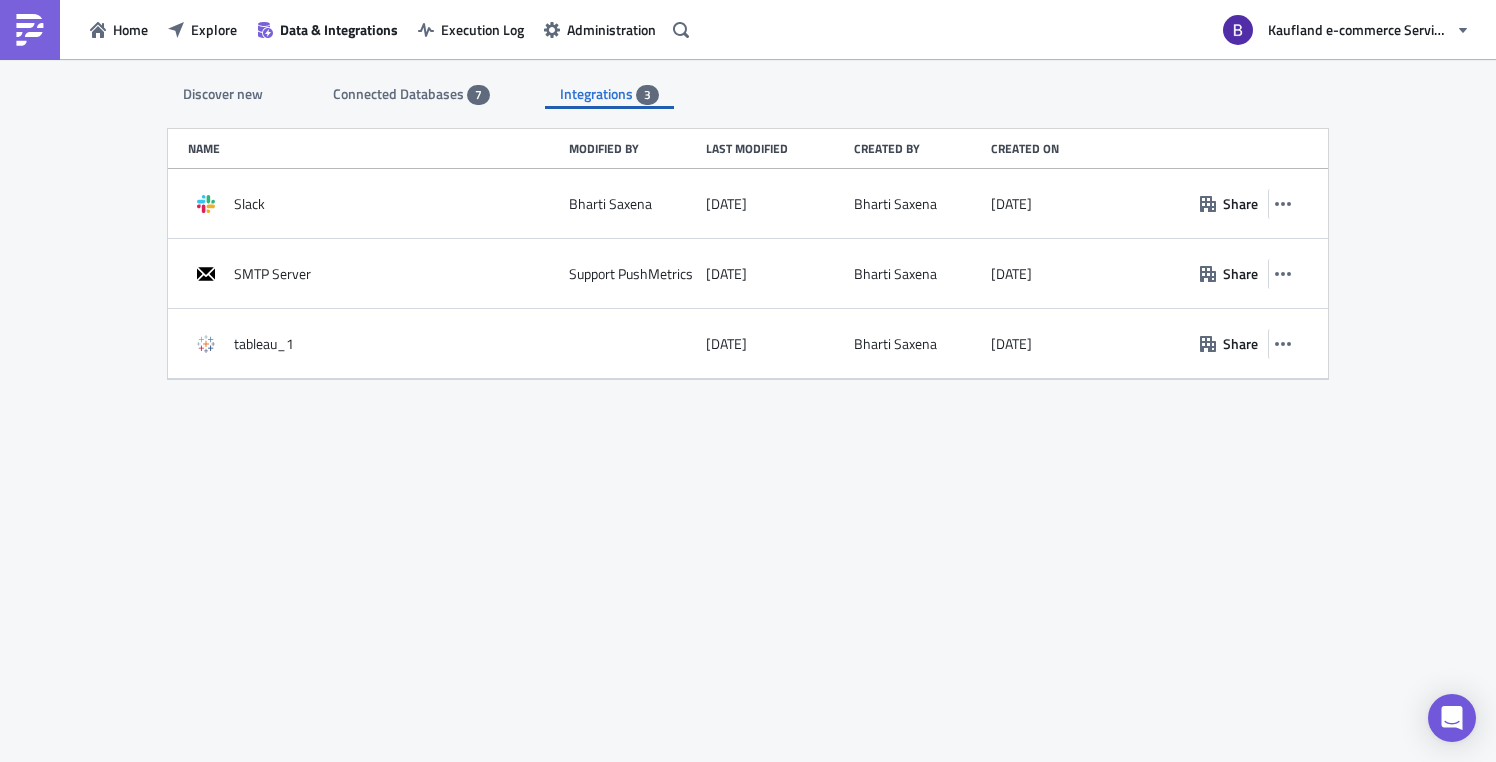 click on "Connected Databases" at bounding box center (400, 93) 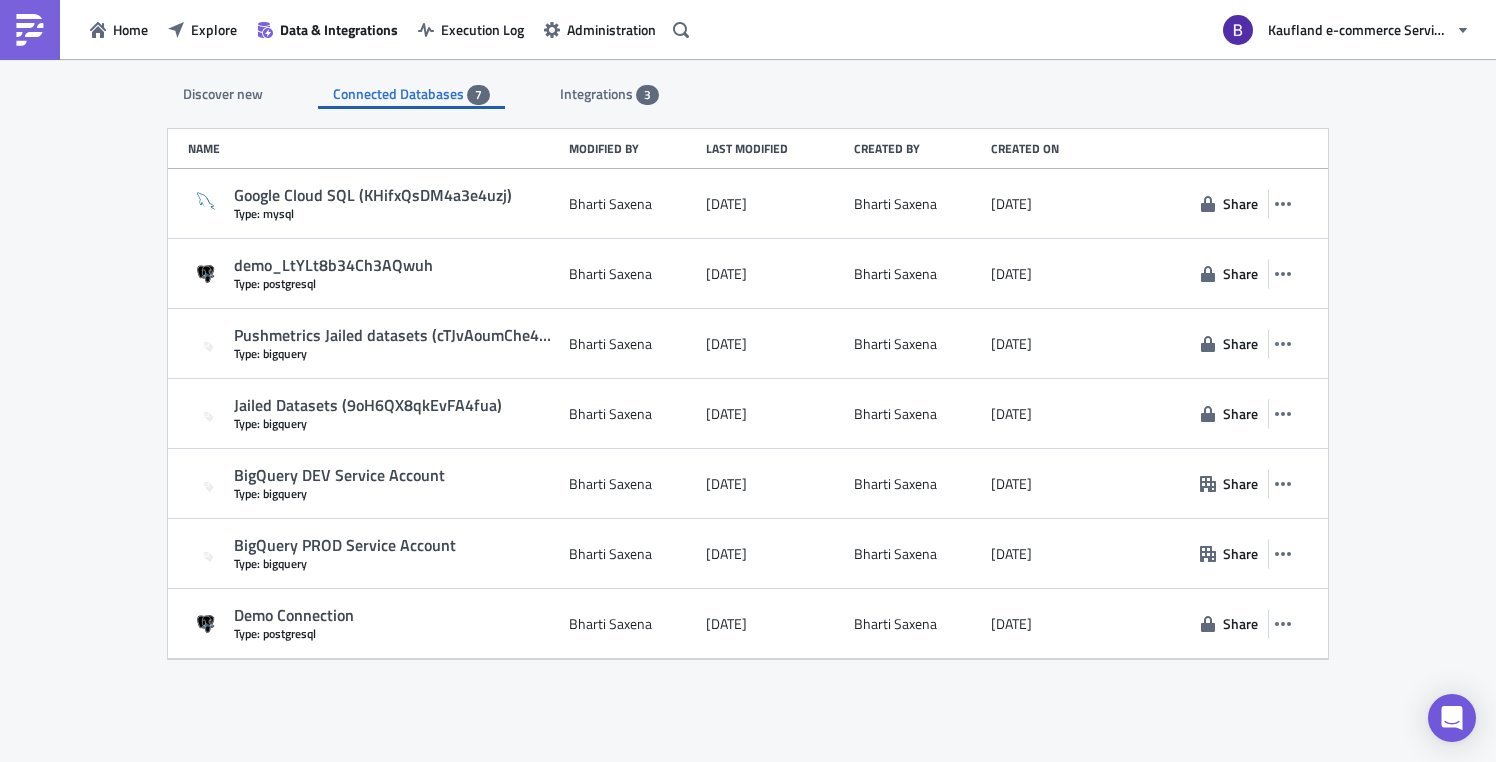 click on "Discover new Connected Databases   7 Integrations   3" at bounding box center (748, 84) 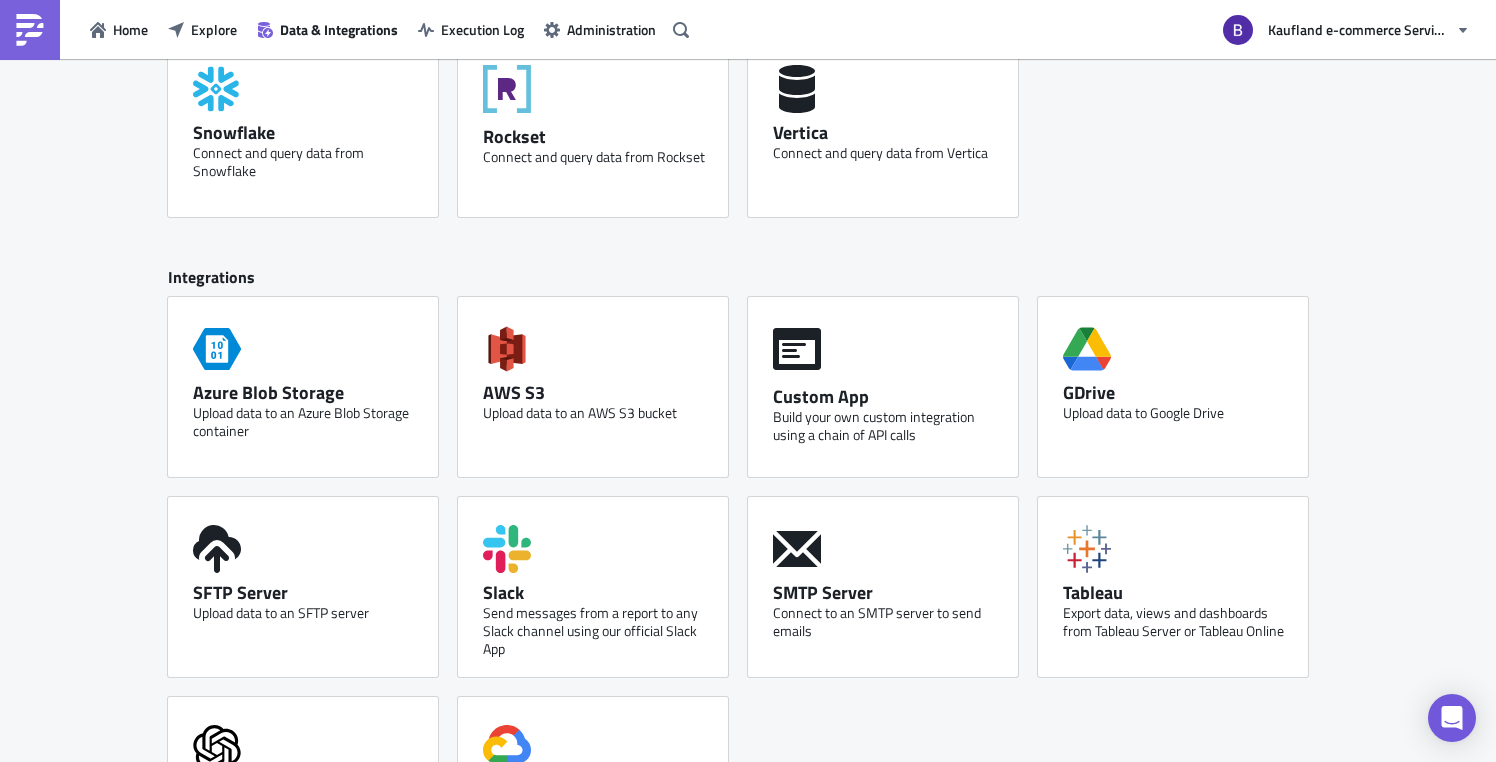 scroll, scrollTop: 865, scrollLeft: 0, axis: vertical 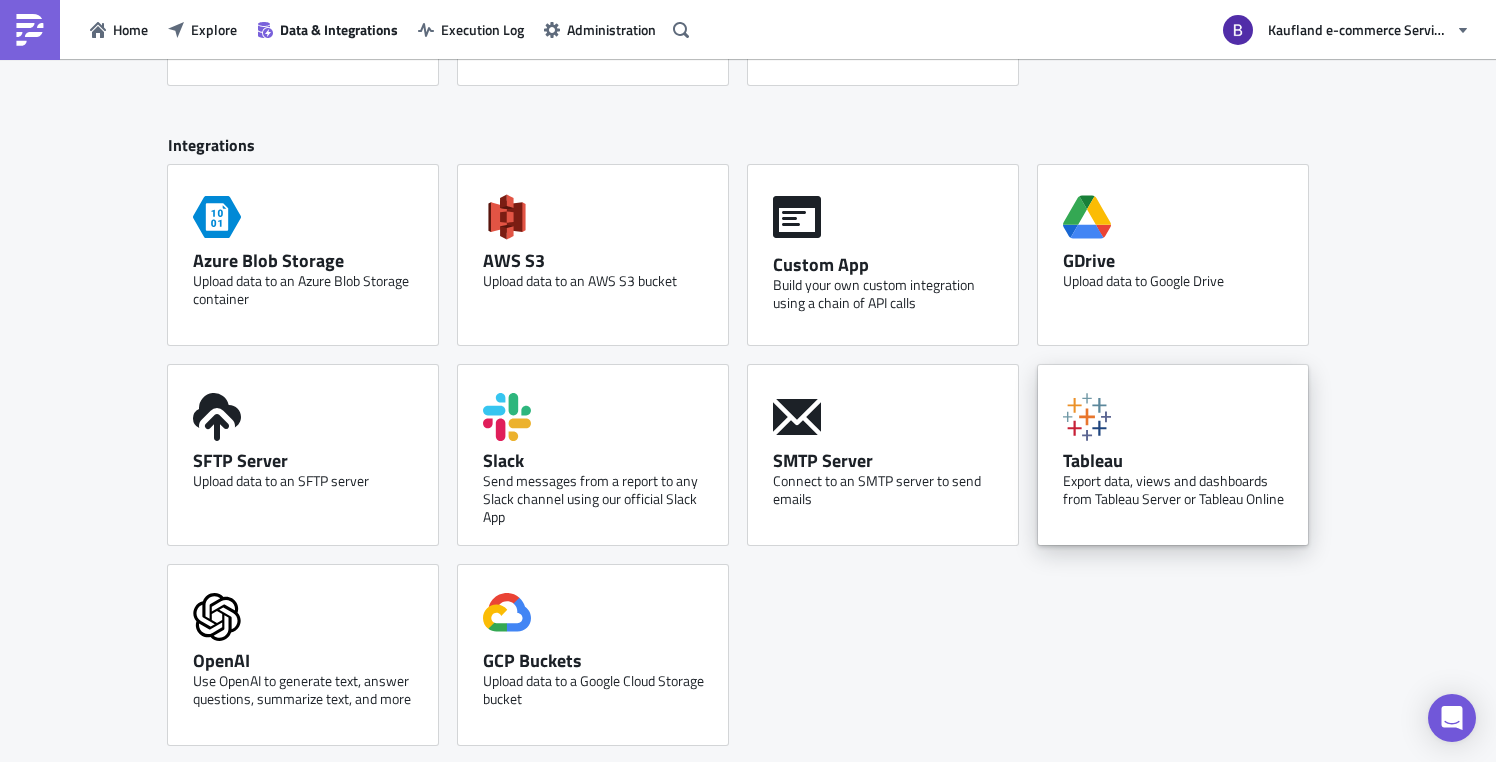 click on "Export data, views and dashboards from Tableau Server or Tableau Online" at bounding box center [1178, 490] 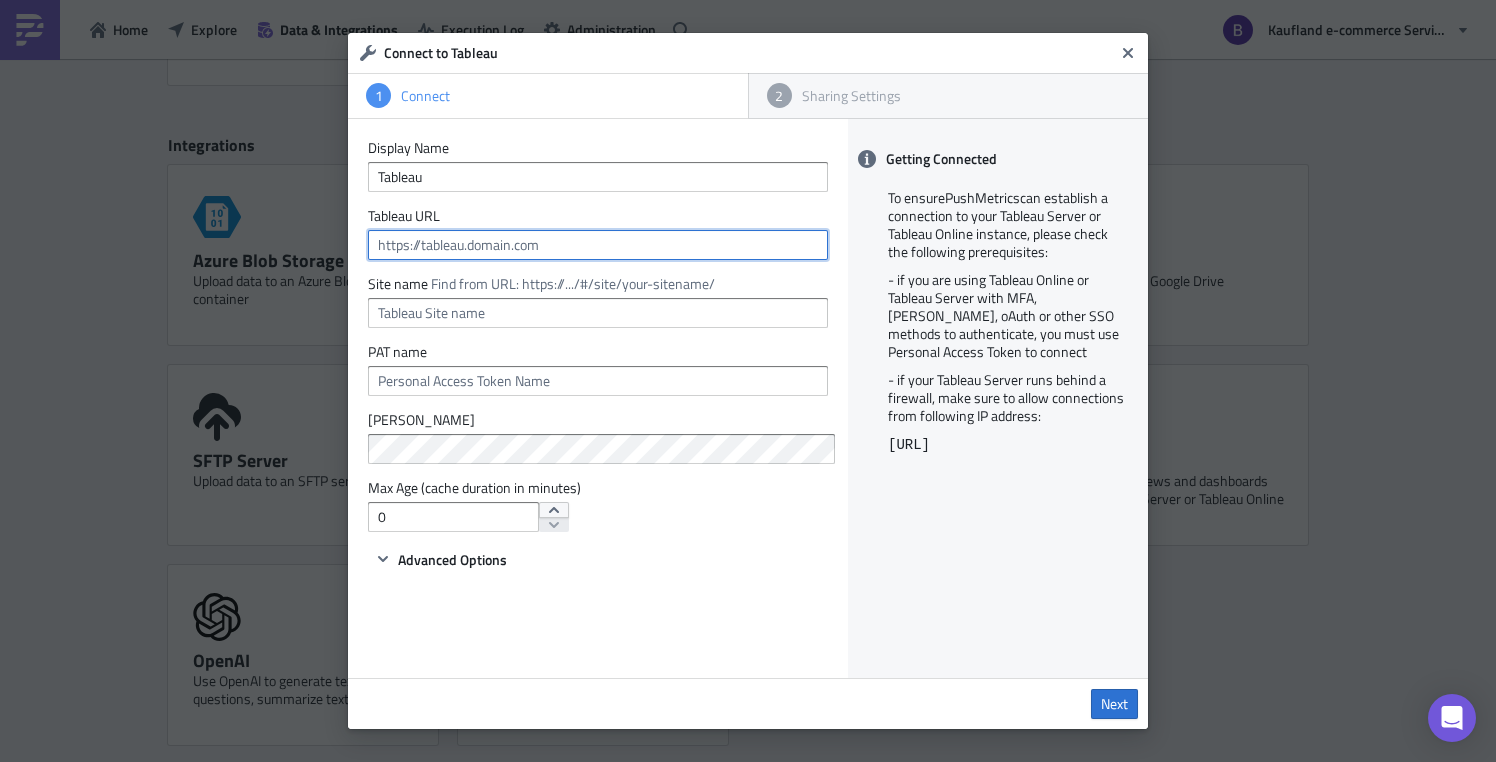 click at bounding box center [598, 245] 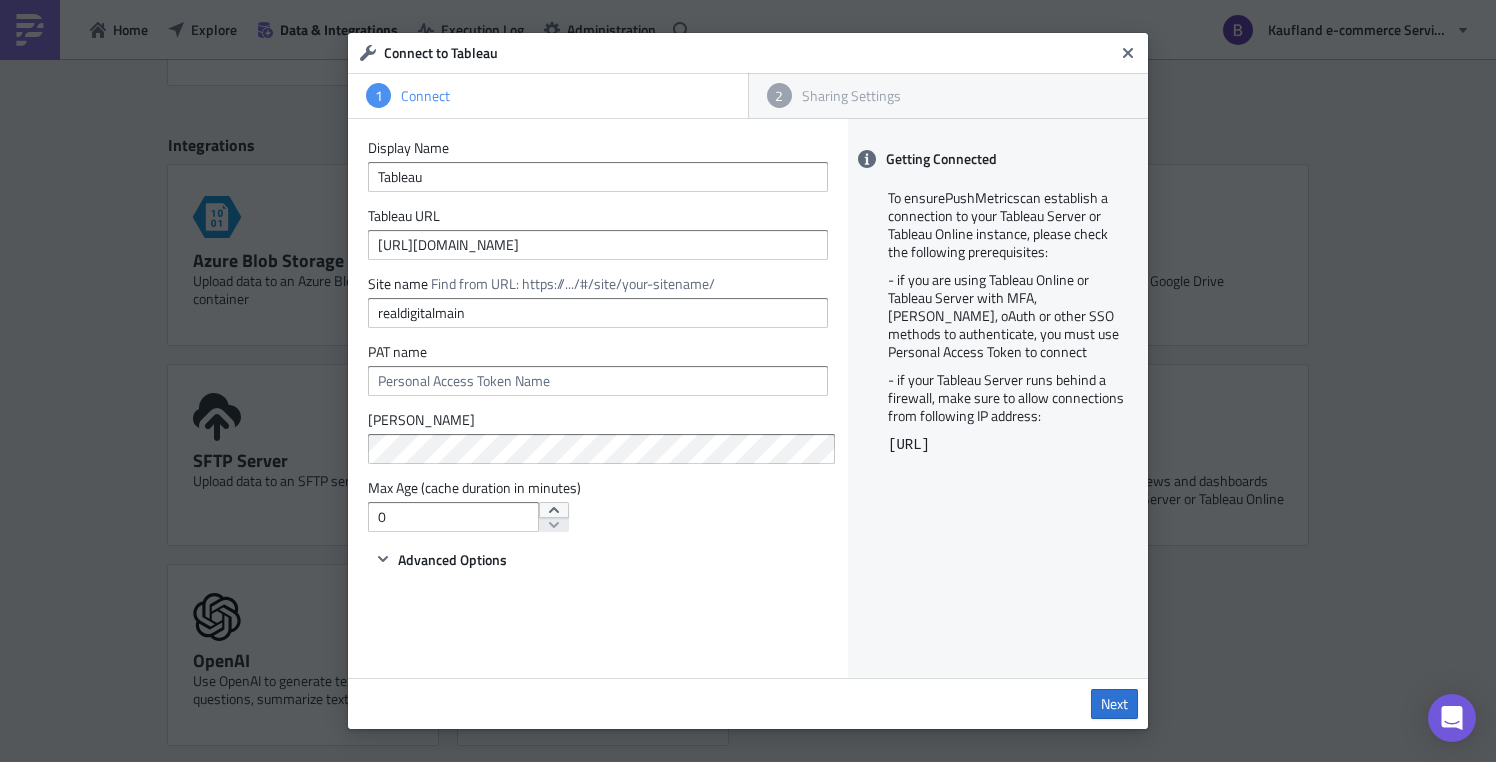 click on "Find from URL: https://.../#/site/your-sitename/" at bounding box center [573, 283] 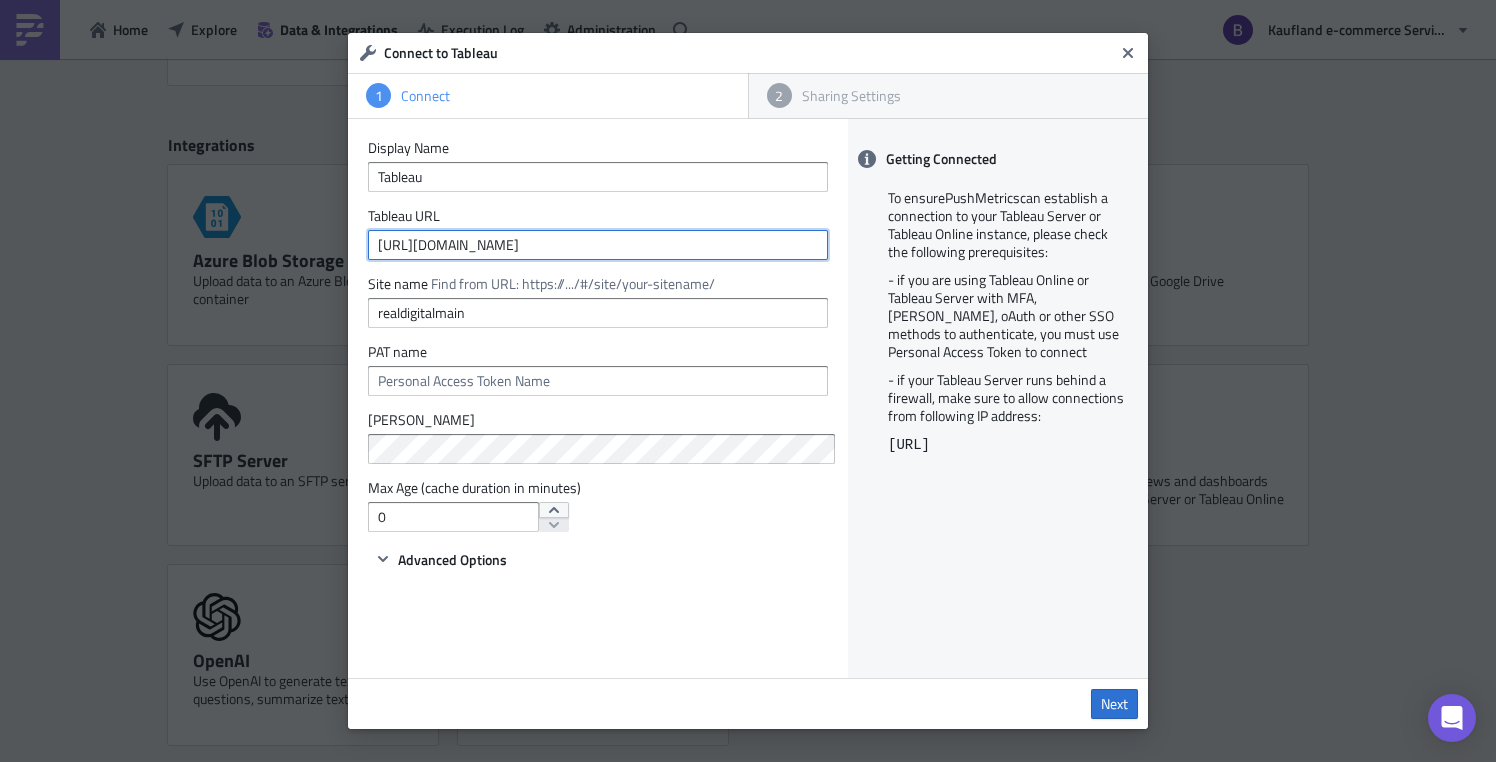 drag, startPoint x: 764, startPoint y: 248, endPoint x: 610, endPoint y: 245, distance: 154.02922 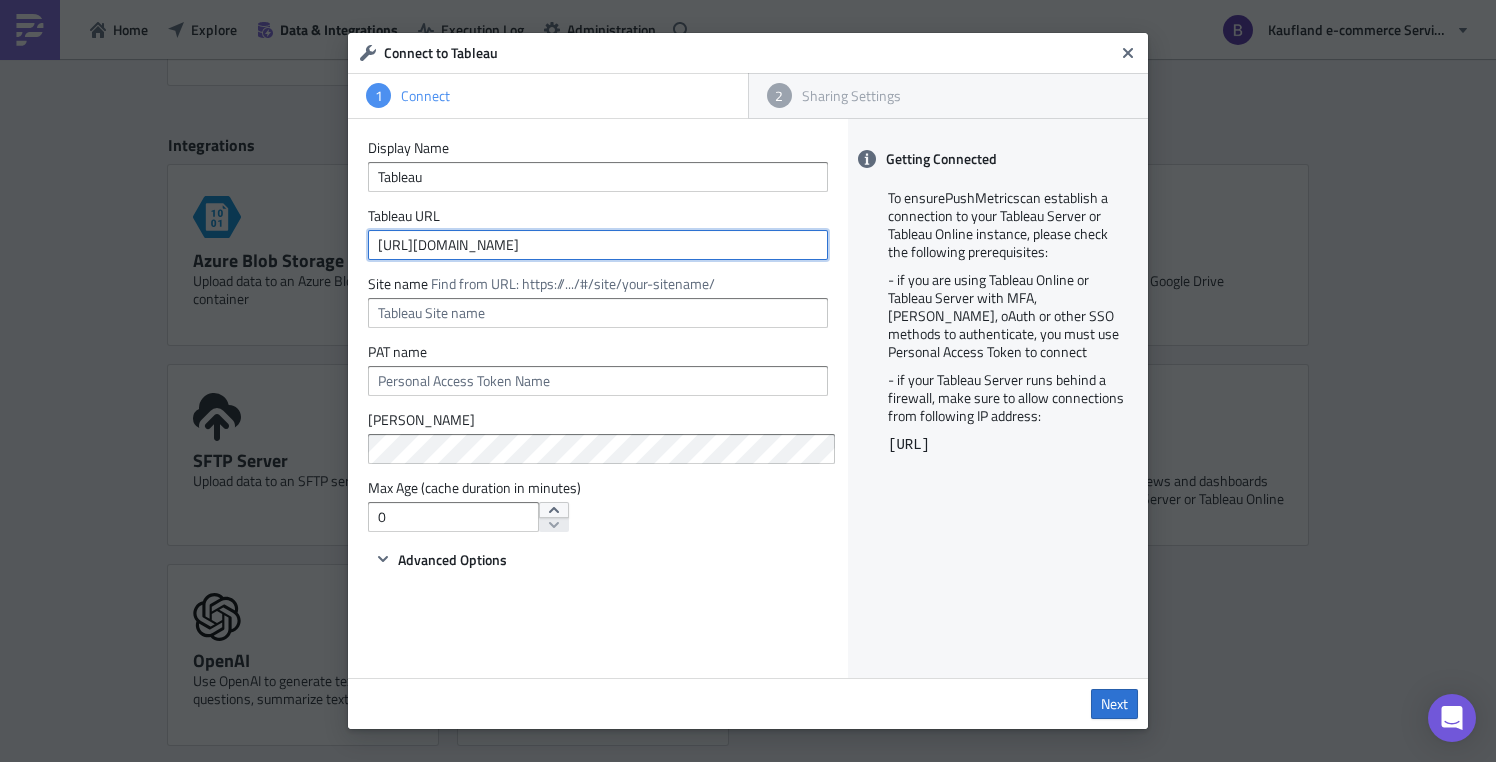 type on "[URL][DOMAIN_NAME]" 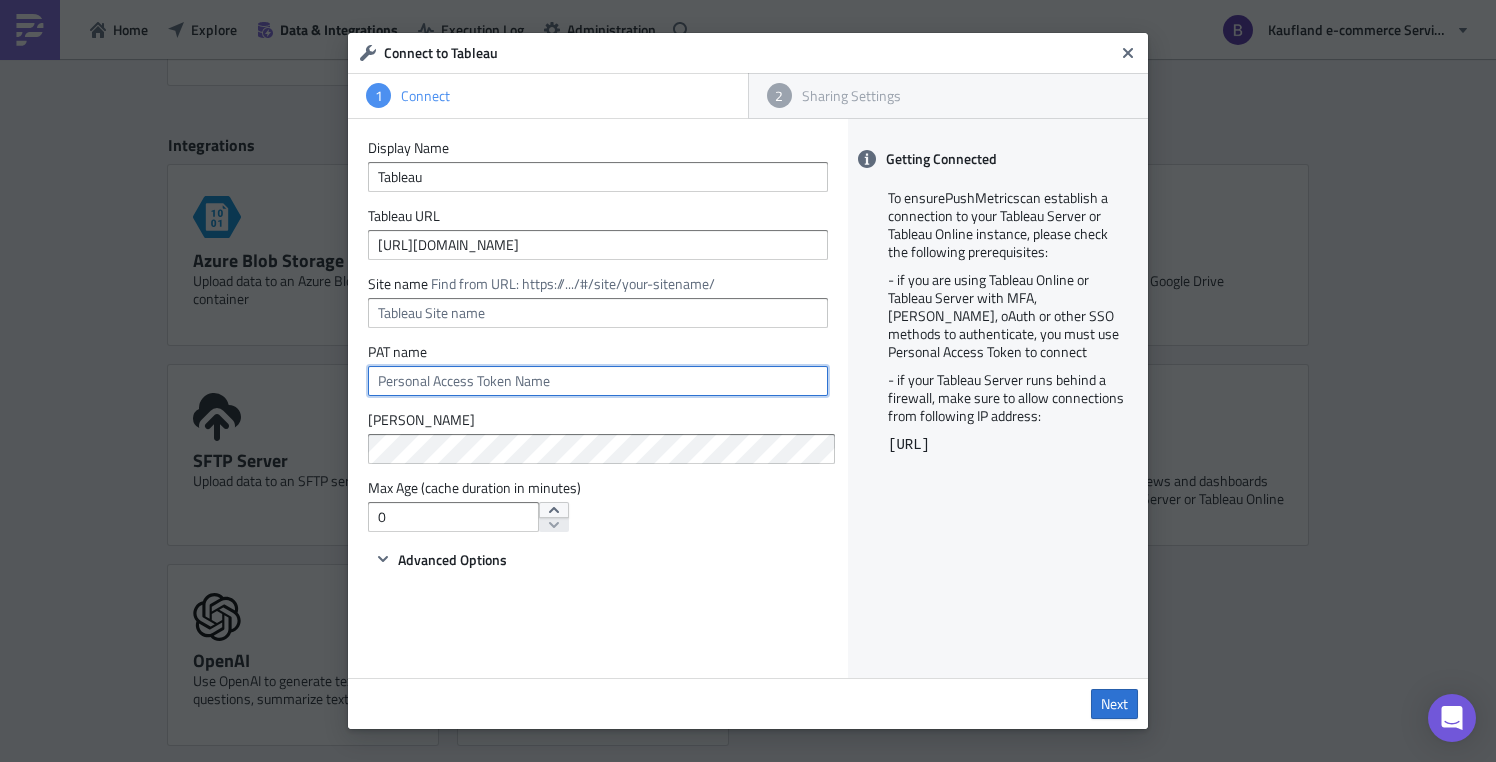 click at bounding box center (598, 381) 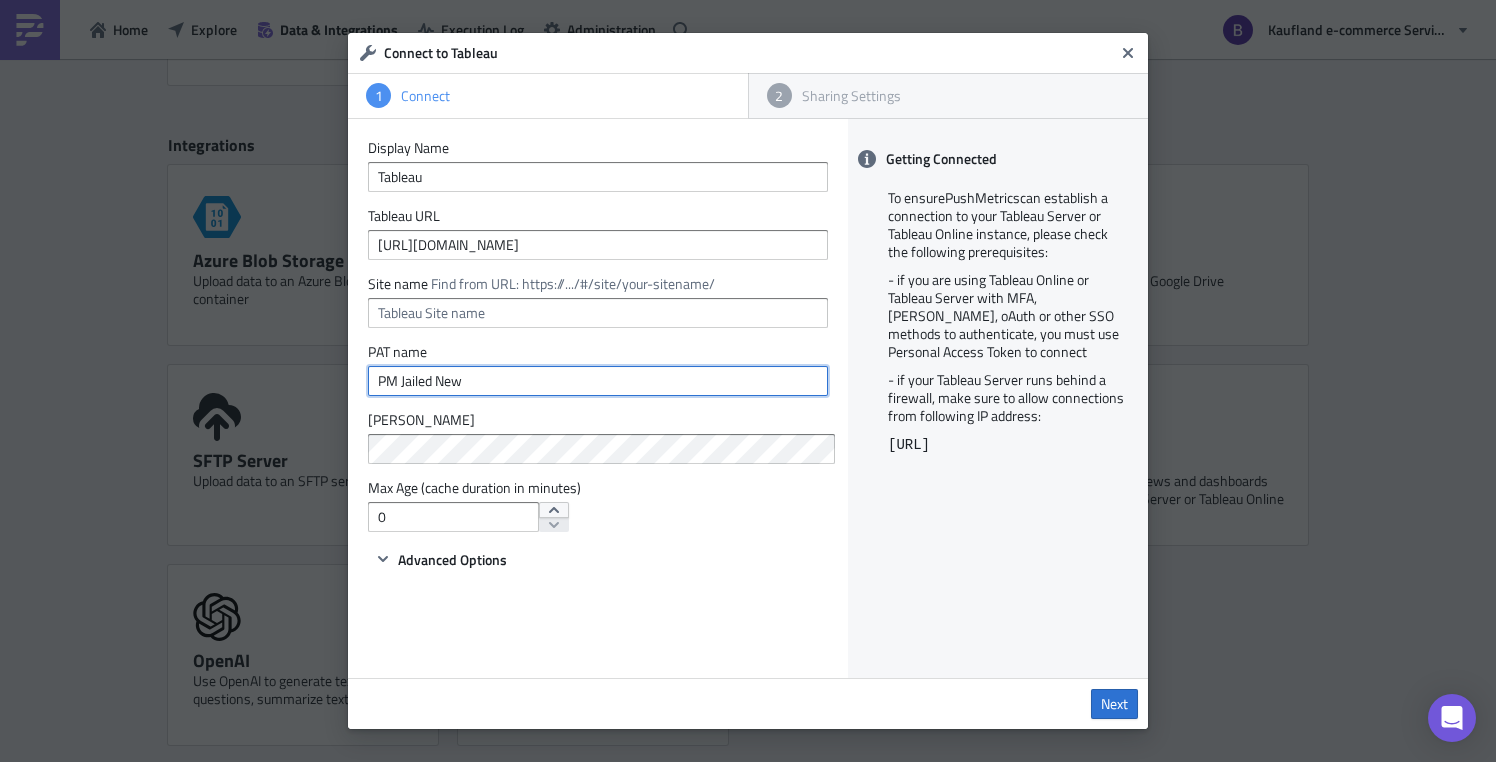 type on "PM Jailed New" 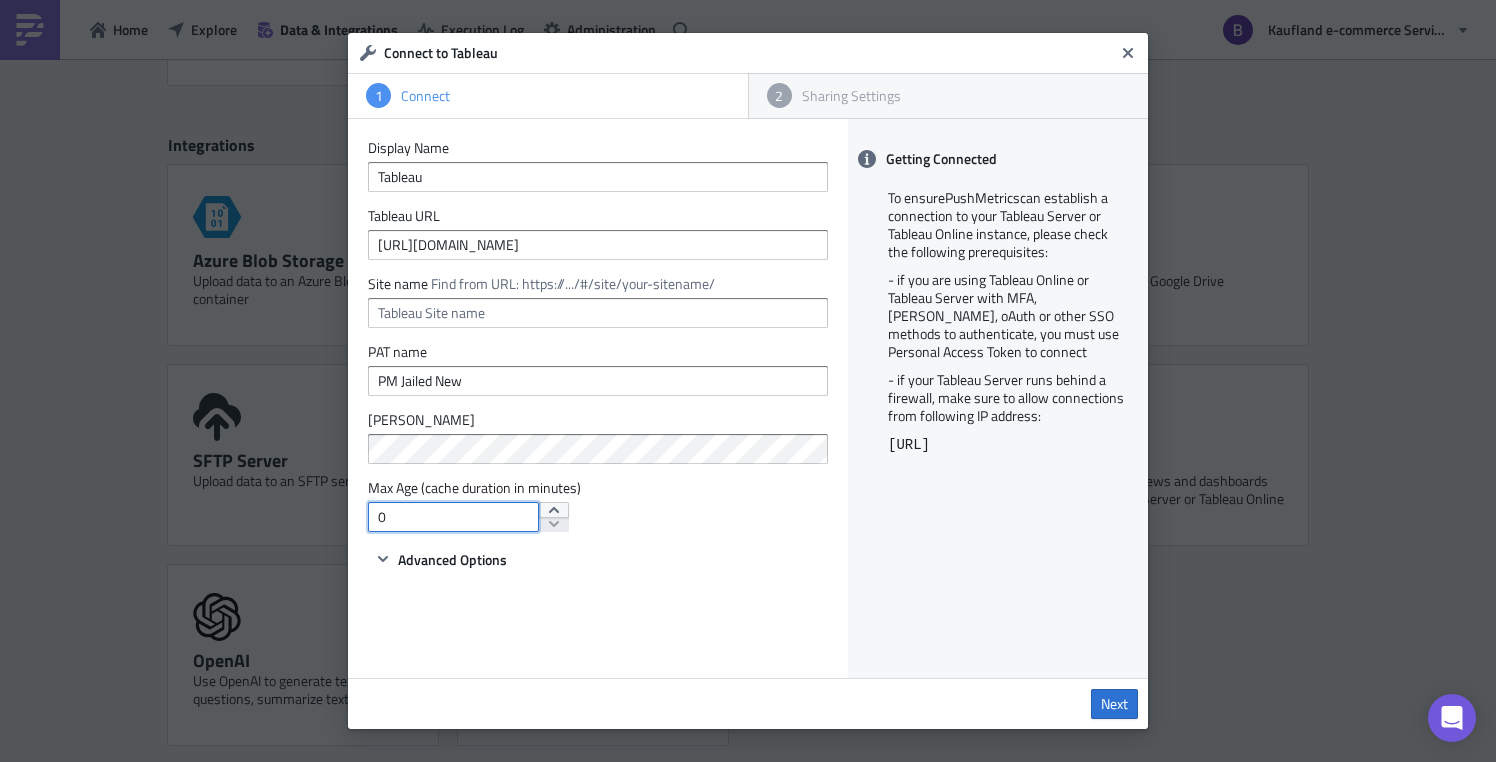 click on "0" at bounding box center (453, 517) 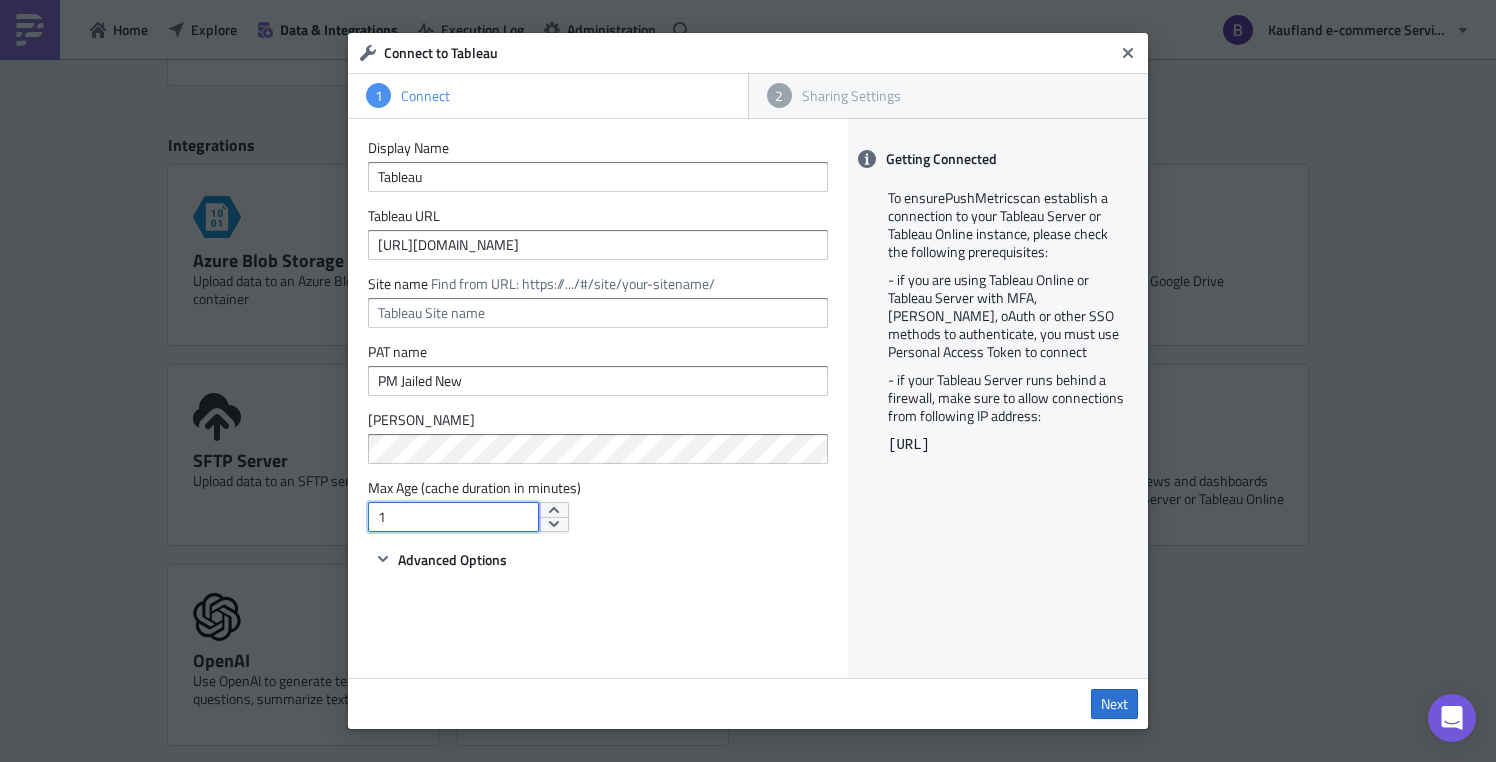 type on "1" 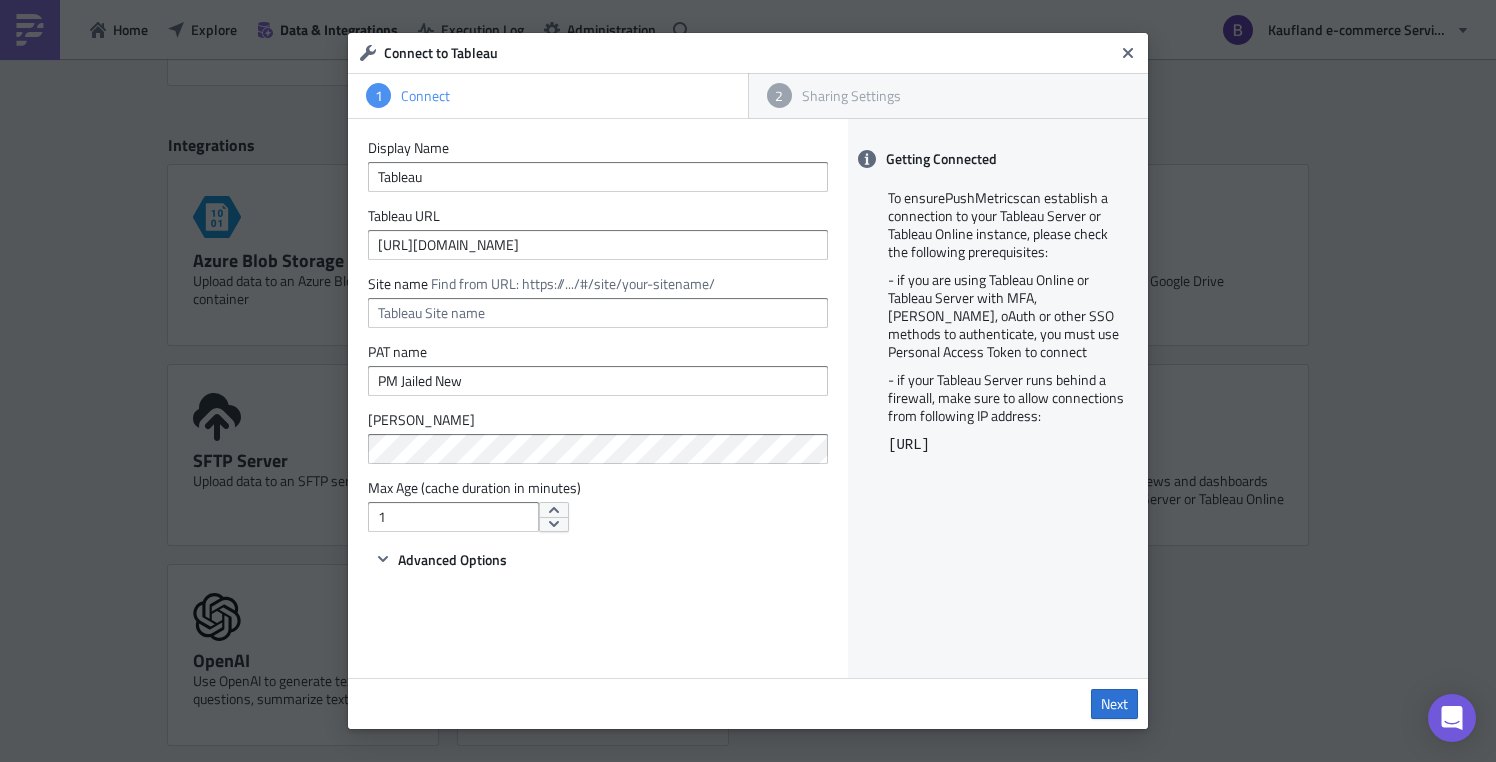 click on "Display Name   Tableau Tableau URL   [URL][DOMAIN_NAME] Site name   Find from URL: https://.../#/site/your-sitename/ PAT name   PM Jailed New PAT Secret   Max Age (cache duration in minutes)   1 Advanced Options" at bounding box center [598, 398] 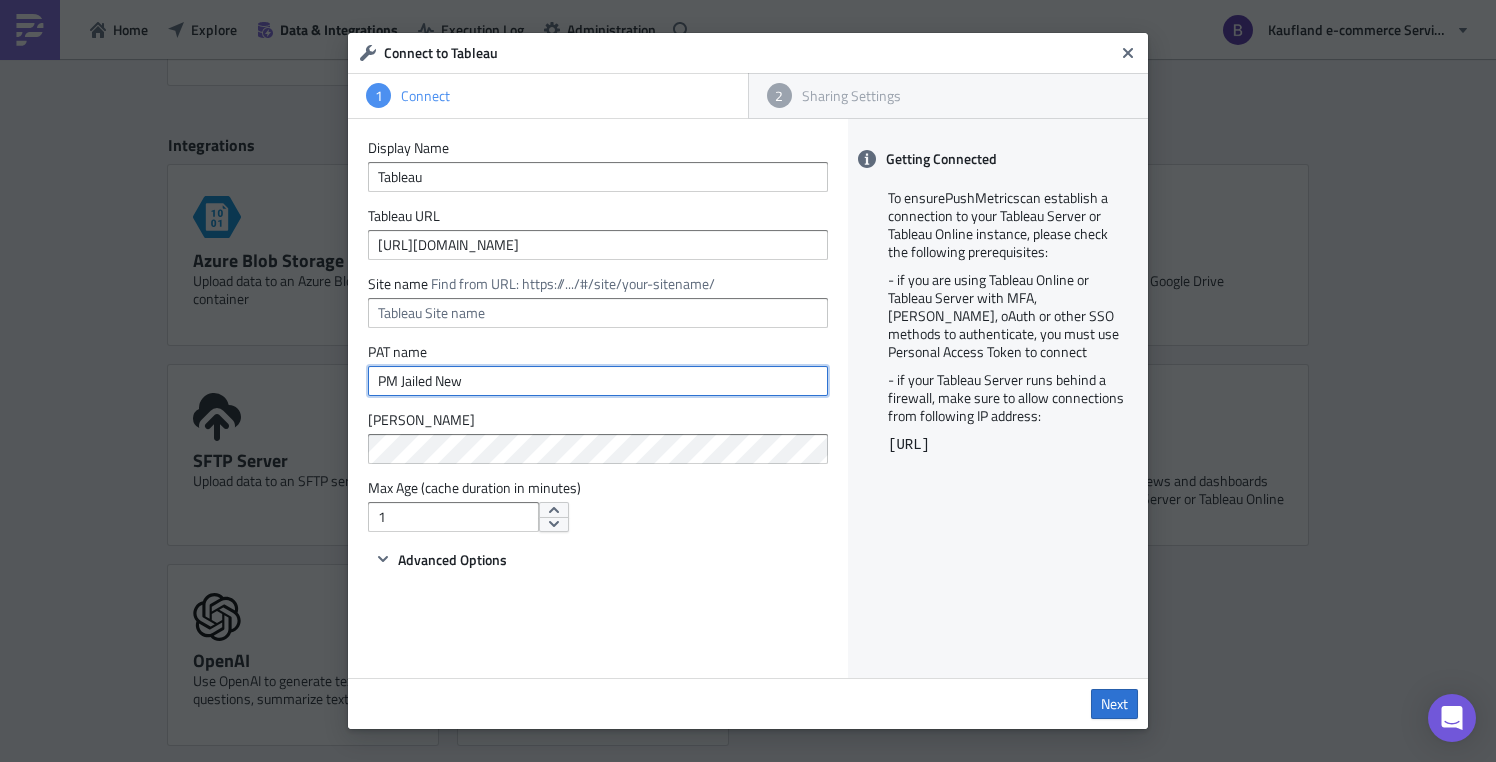 click on "PM Jailed New" at bounding box center [598, 381] 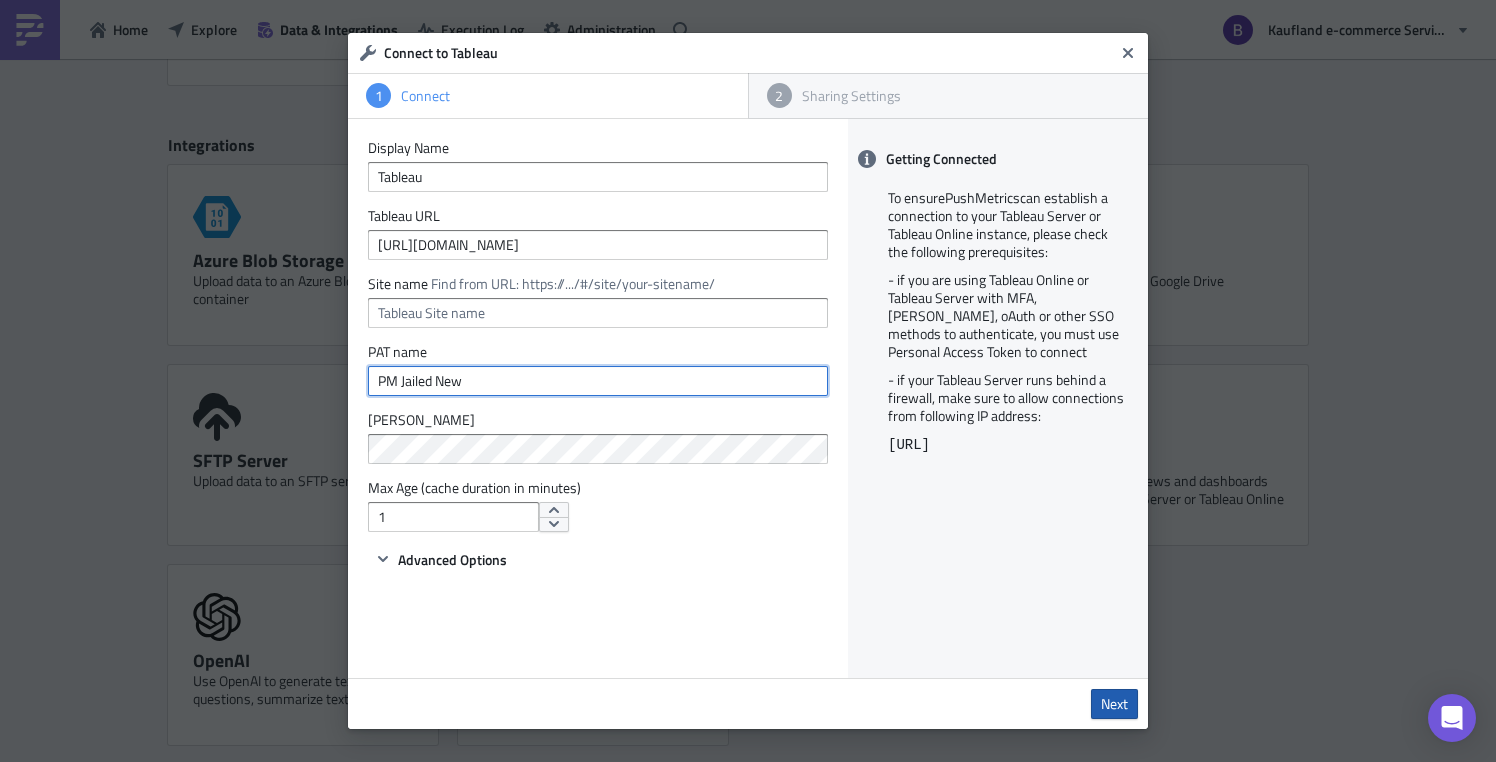 type on "PM Jailed New" 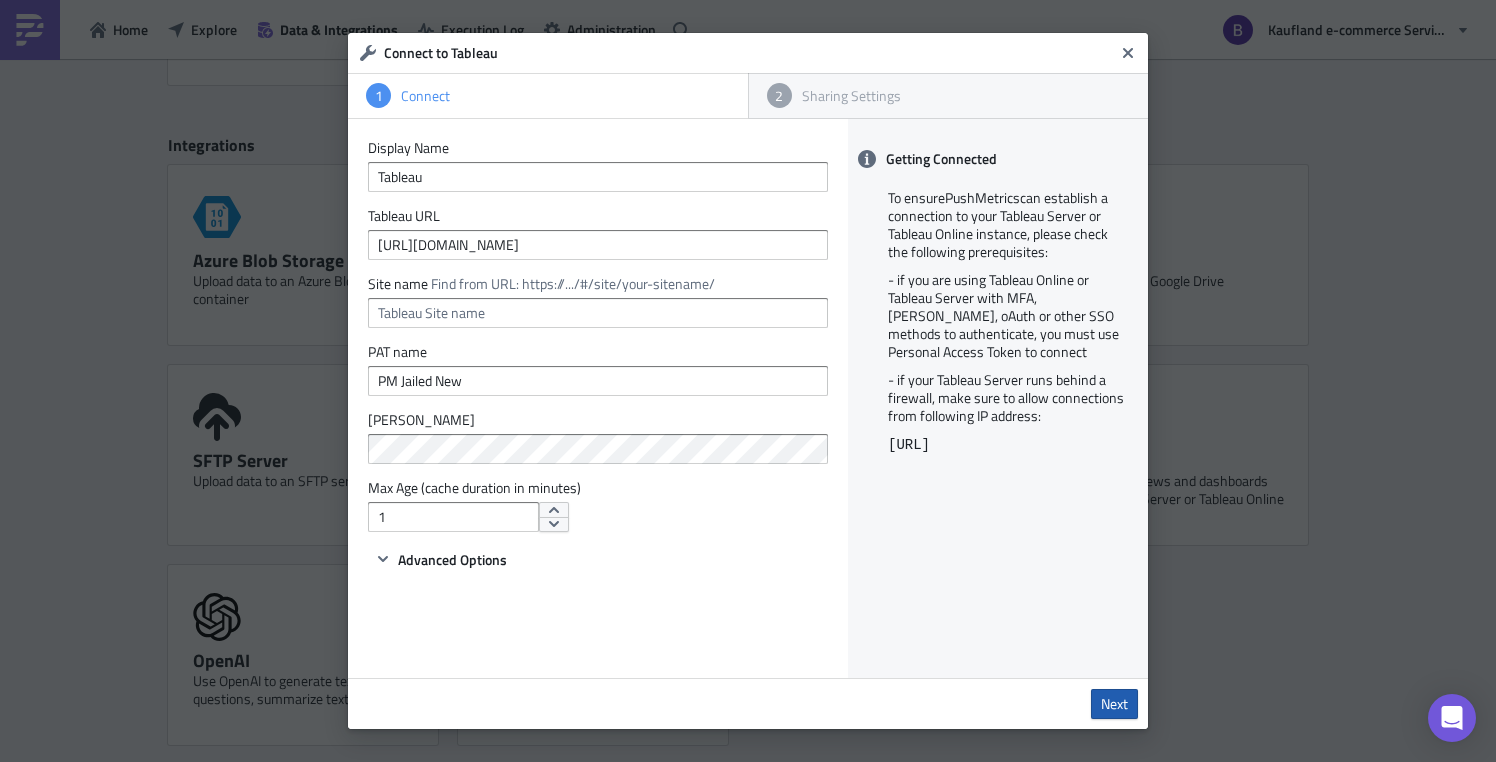click on "Next" at bounding box center (1114, 704) 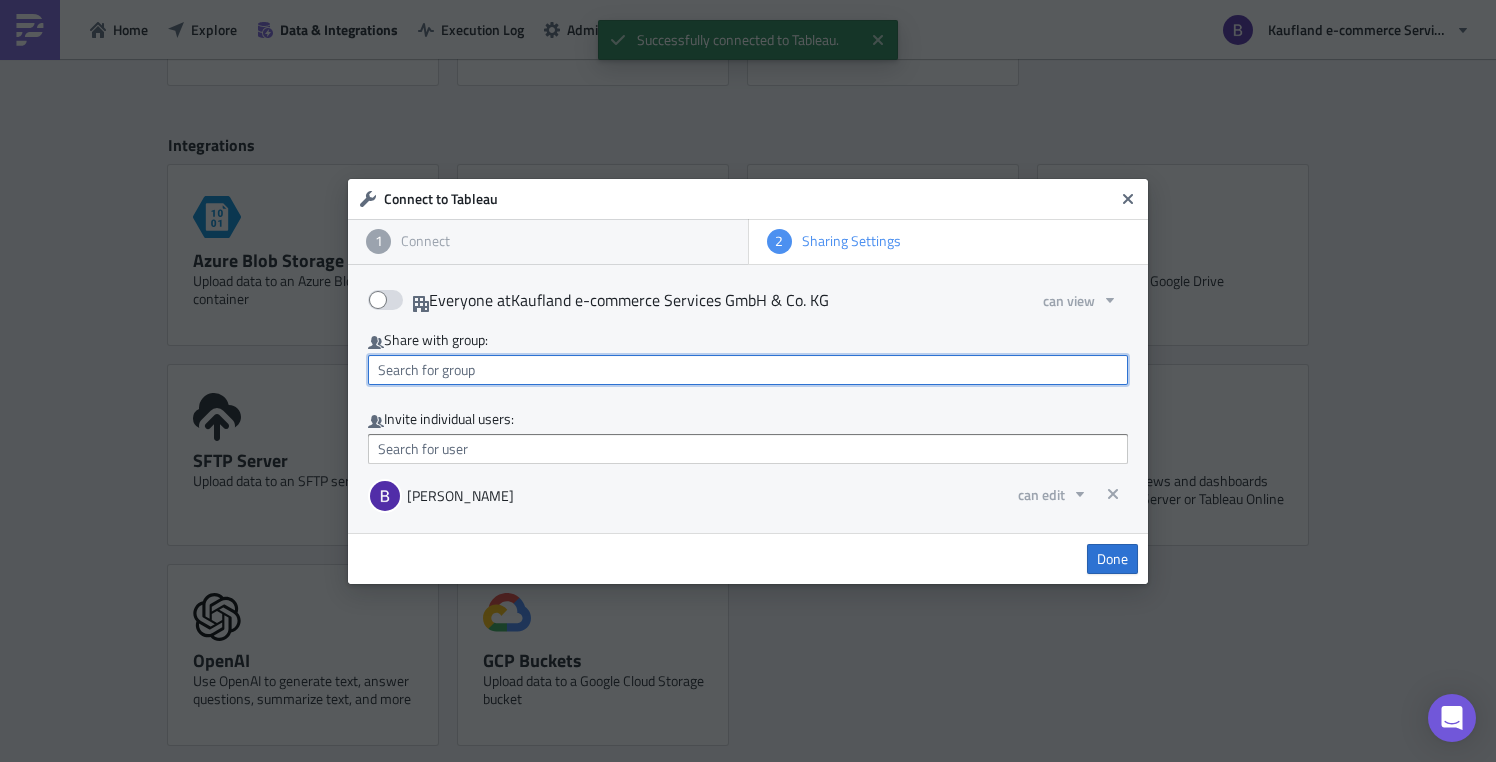 click at bounding box center (748, 370) 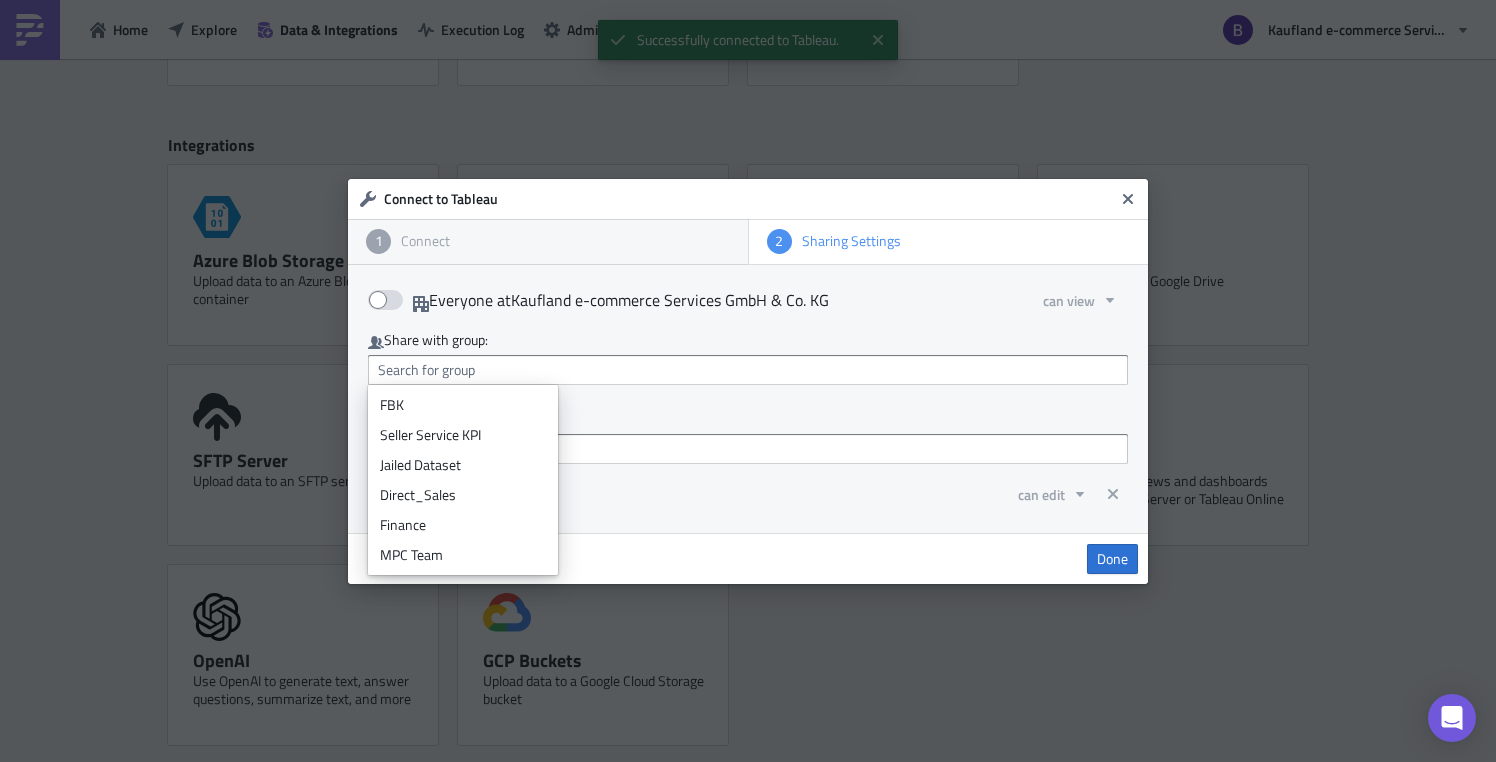 click on "Finance" at bounding box center (463, 525) 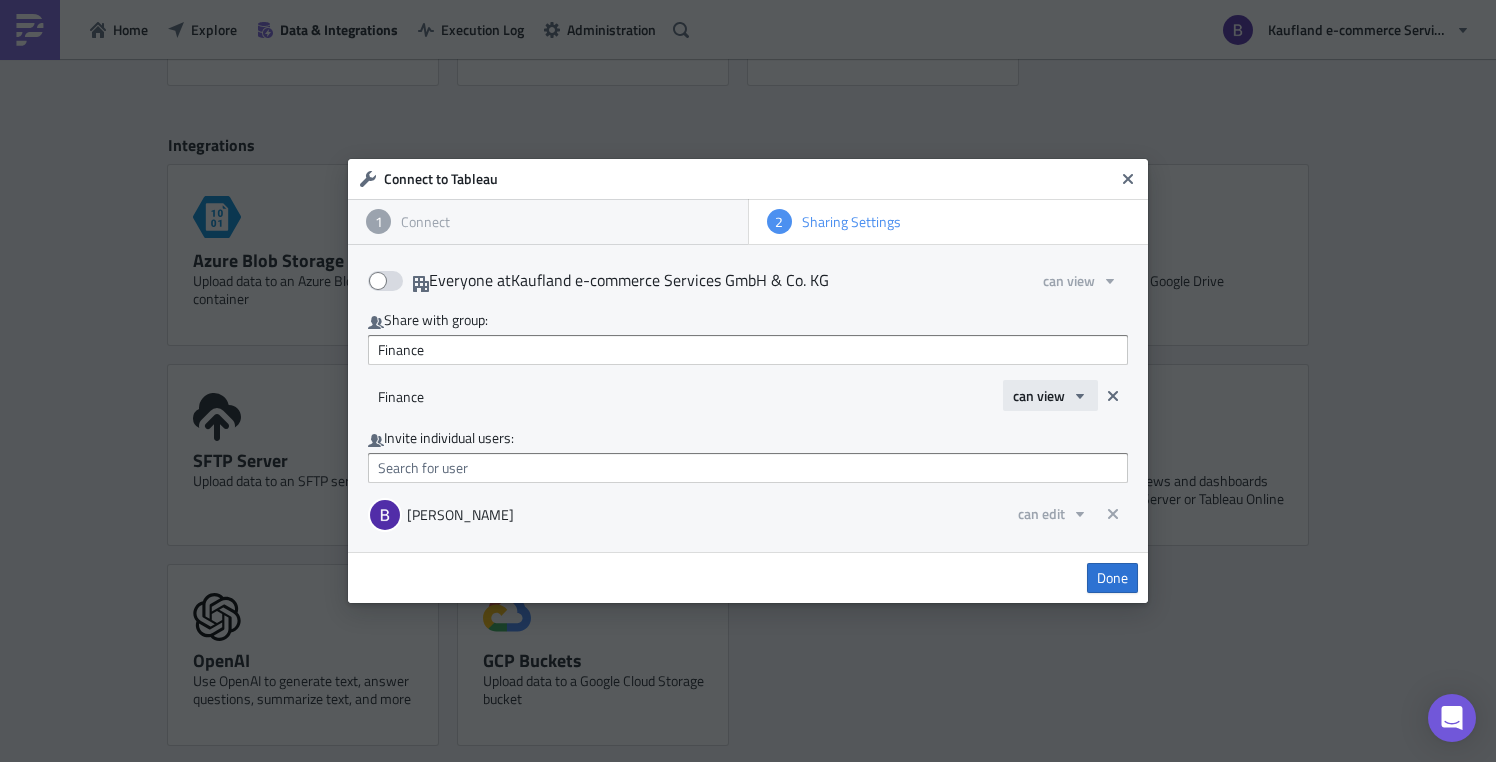 click on "can view" at bounding box center (1039, 395) 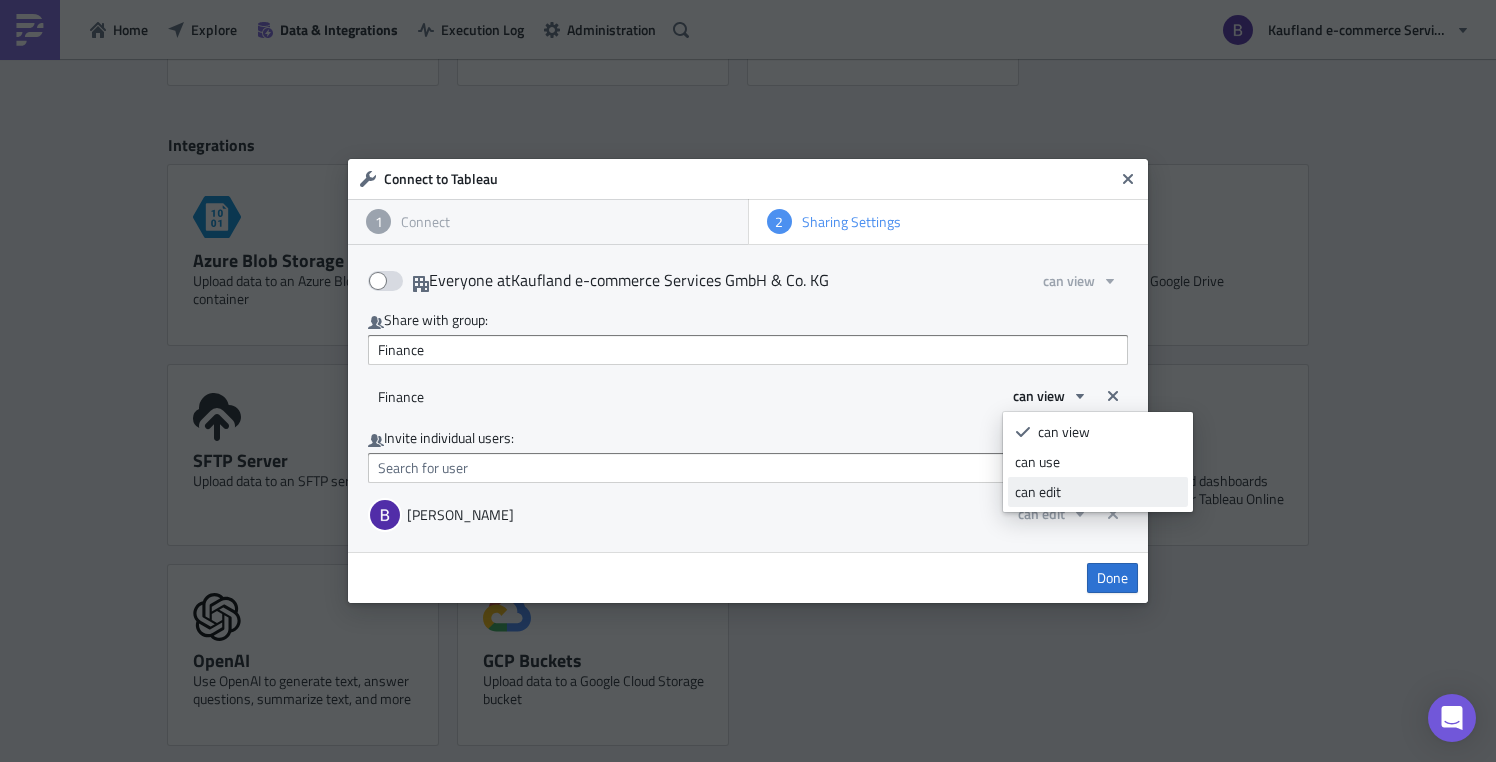 click on "can edit" at bounding box center [1098, 492] 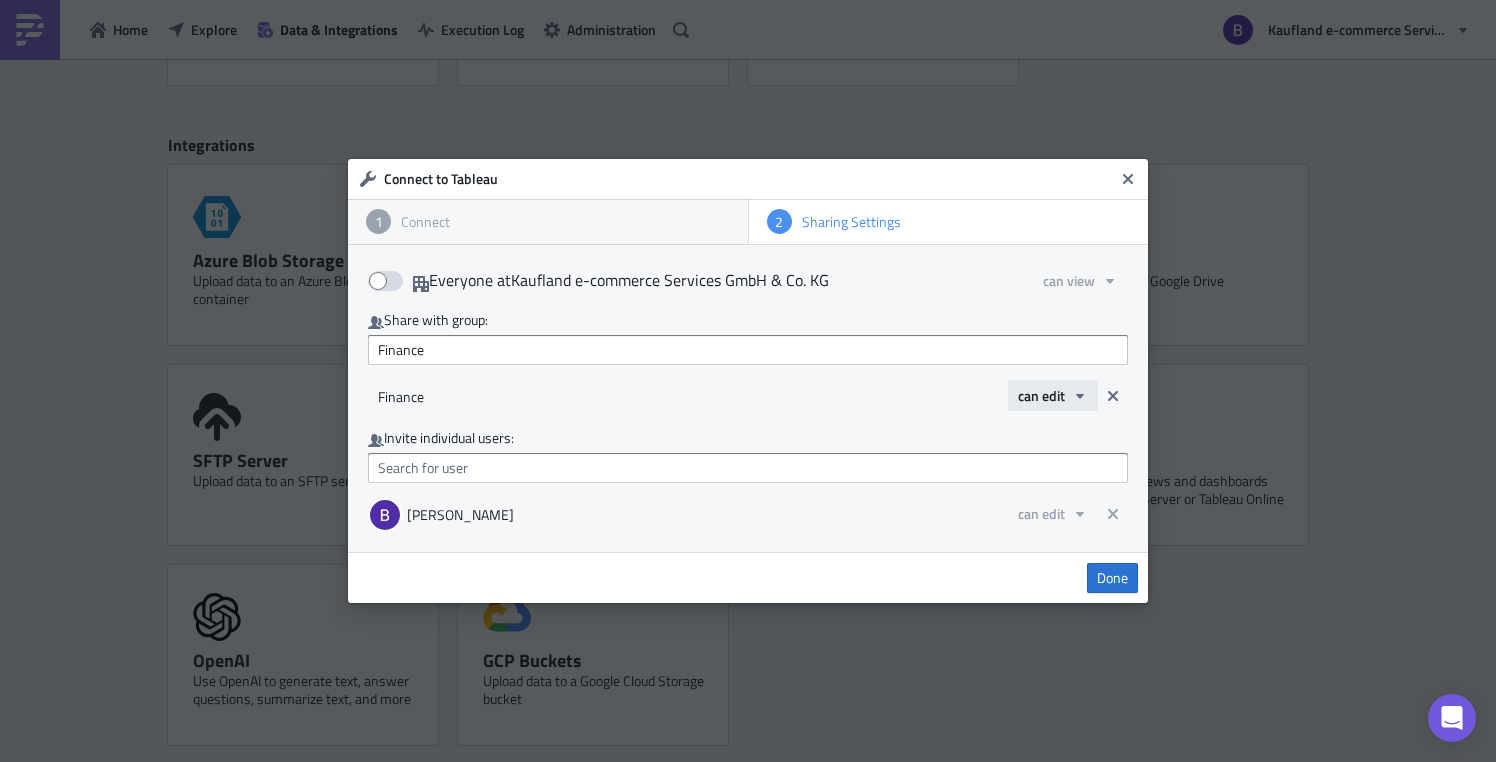 click on "can edit" at bounding box center (1041, 395) 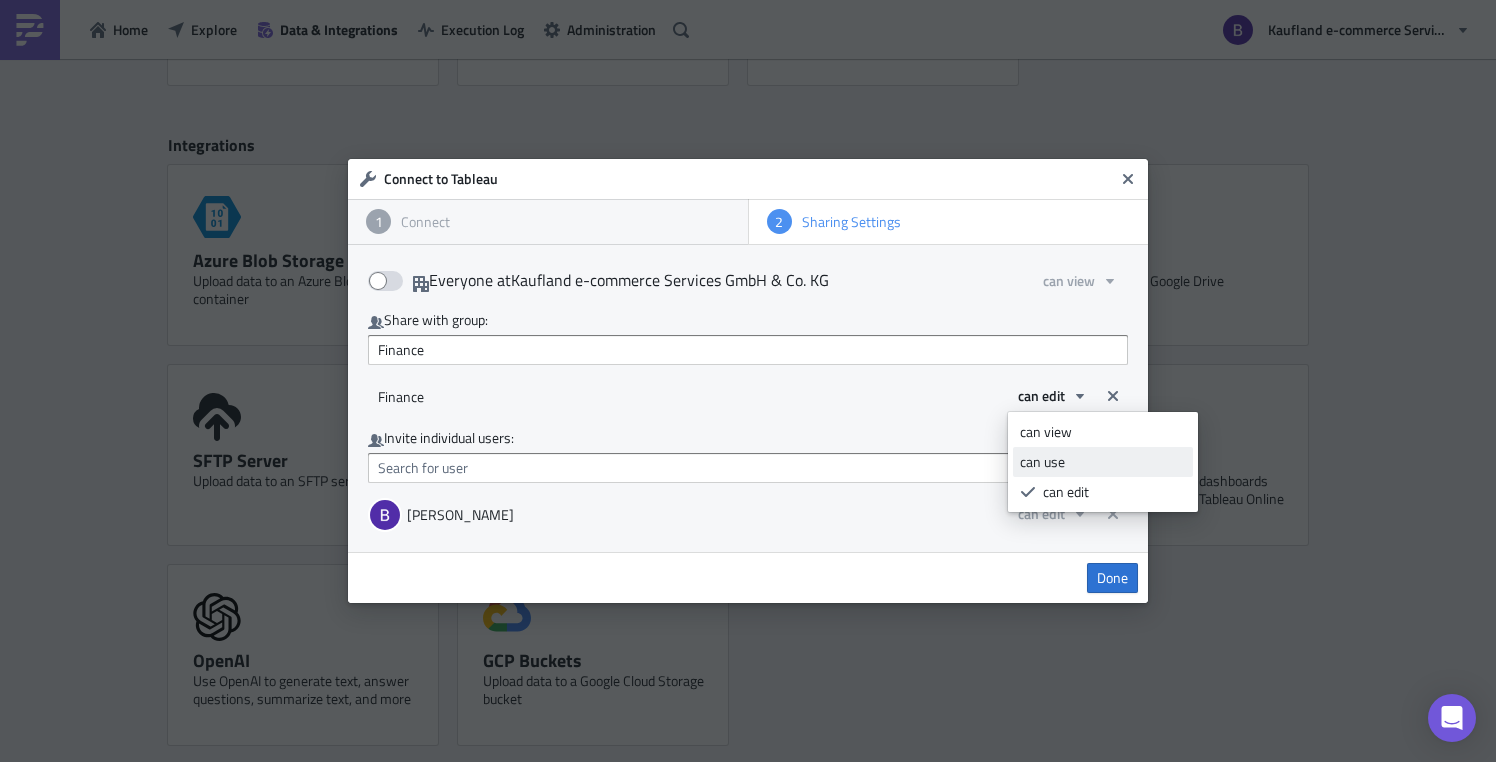 click on "can use" at bounding box center (1103, 462) 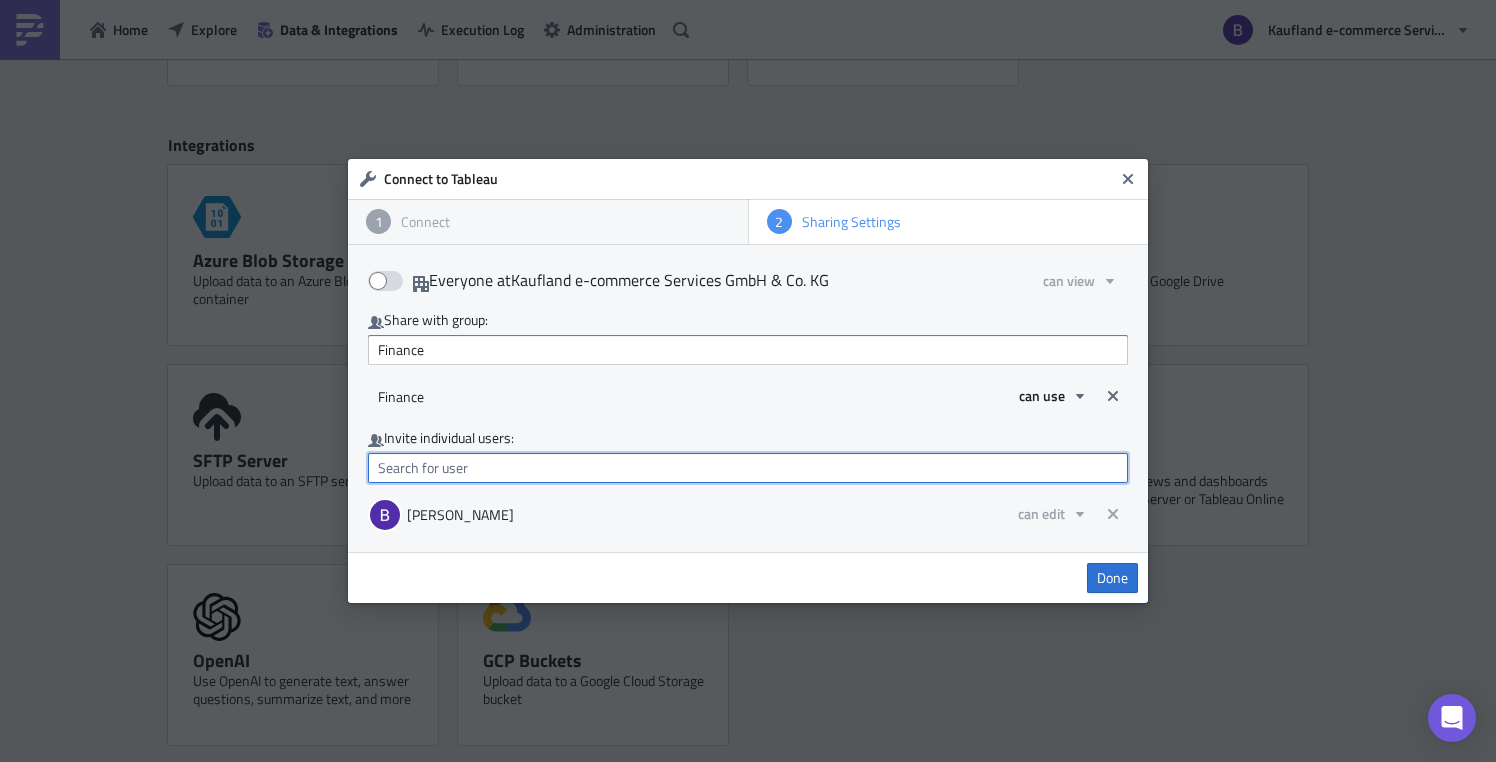 click at bounding box center (748, 468) 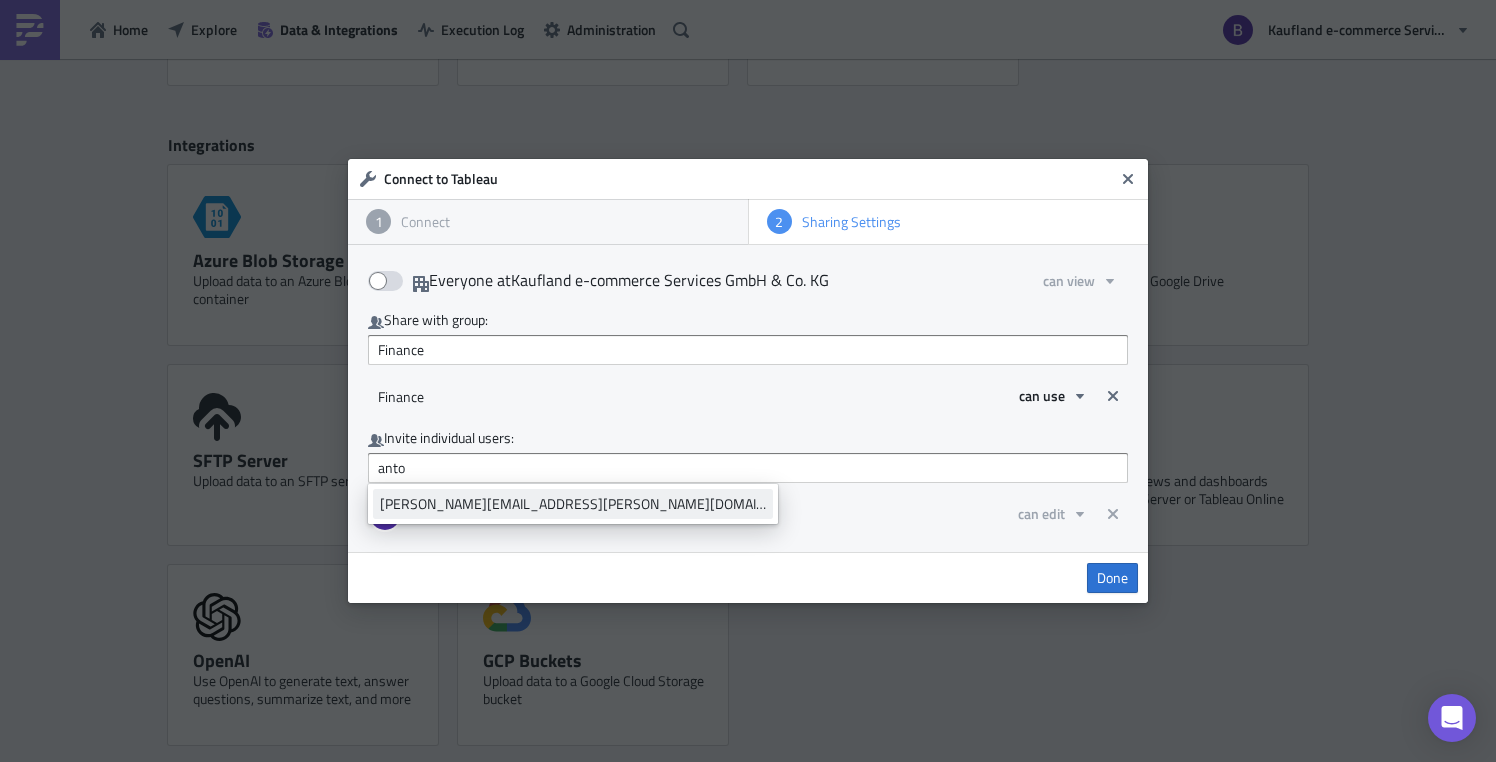 click on "[PERSON_NAME][EMAIL_ADDRESS][PERSON_NAME][DOMAIN_NAME]" at bounding box center [573, 504] 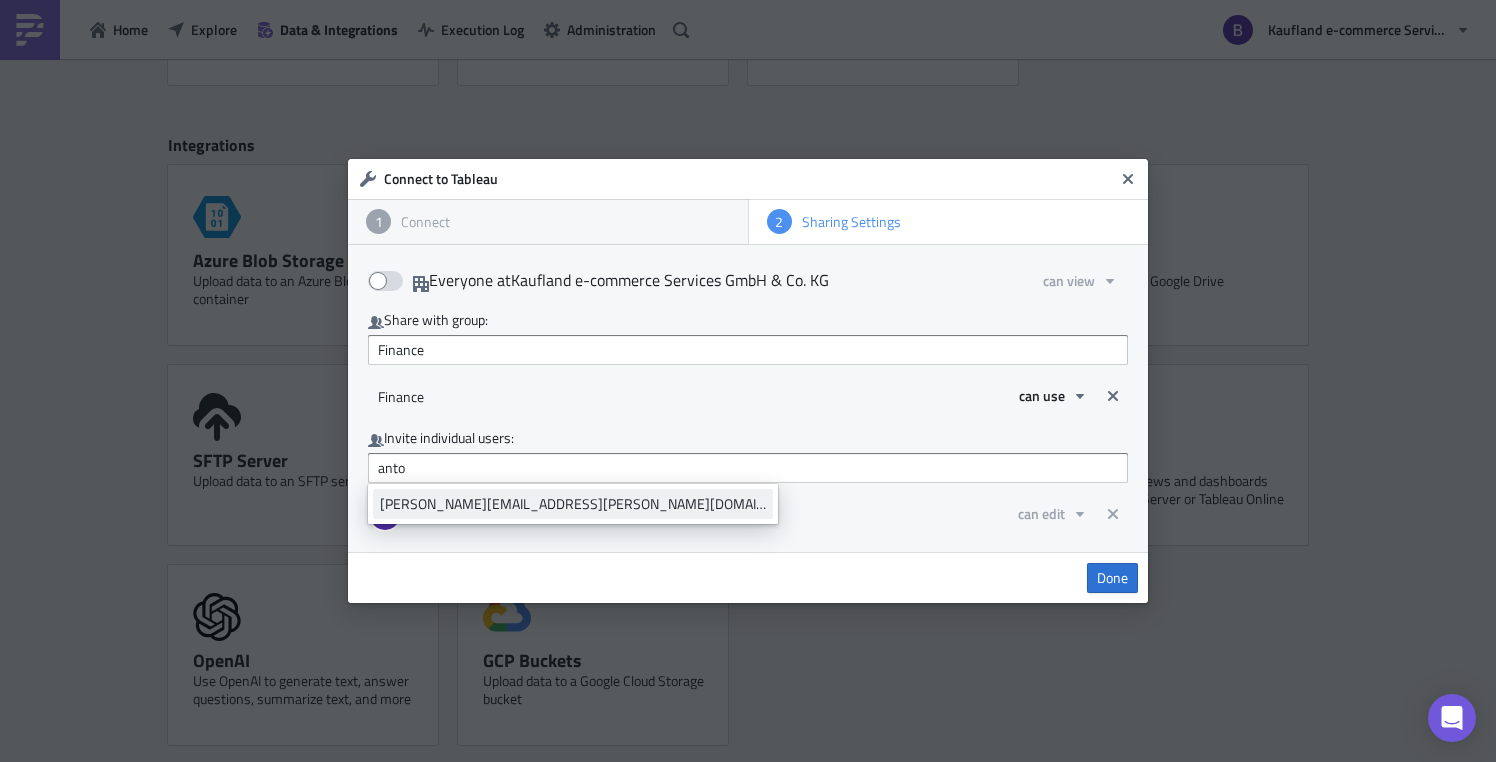 type on "[PERSON_NAME][EMAIL_ADDRESS][PERSON_NAME][DOMAIN_NAME]" 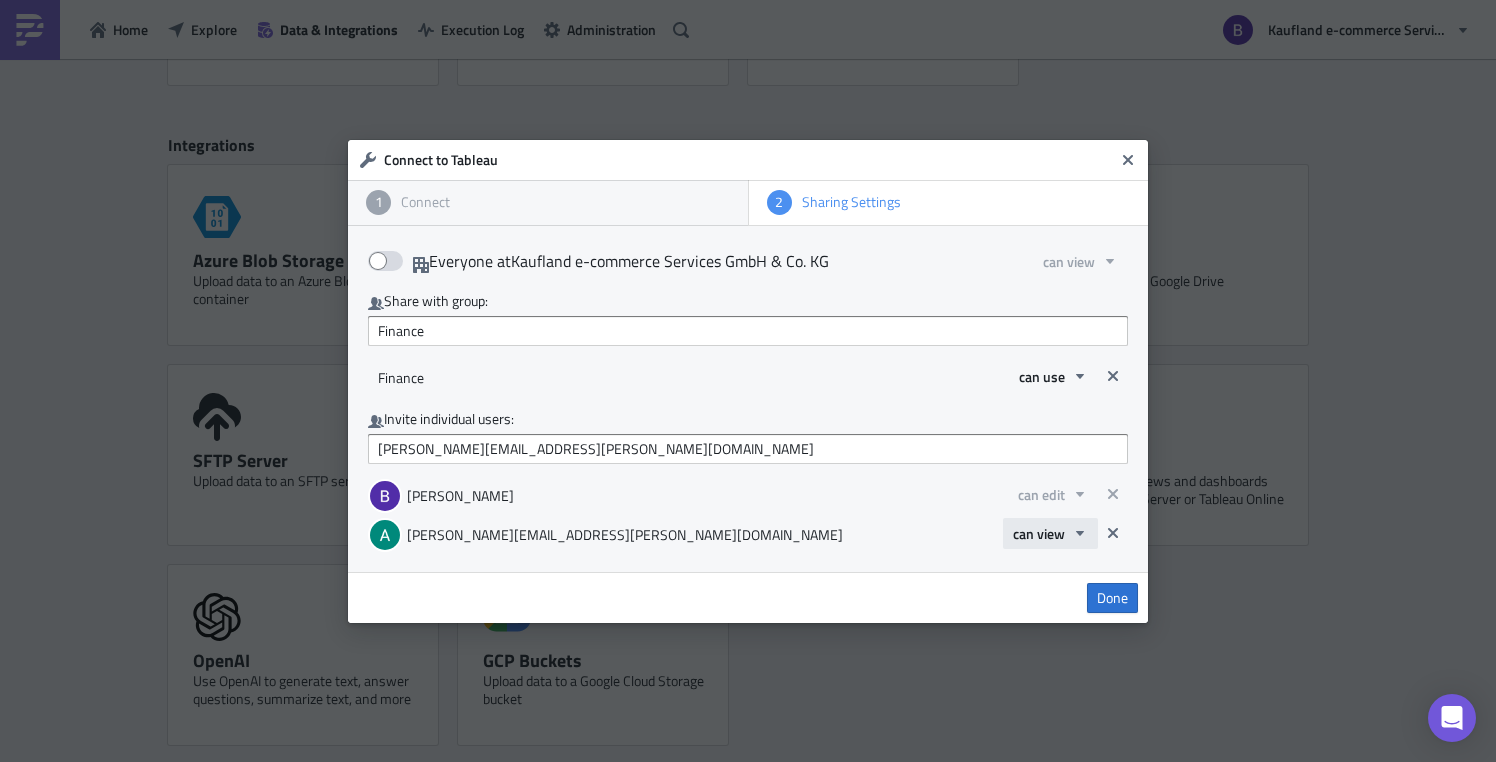 click on "can view" at bounding box center [1039, 533] 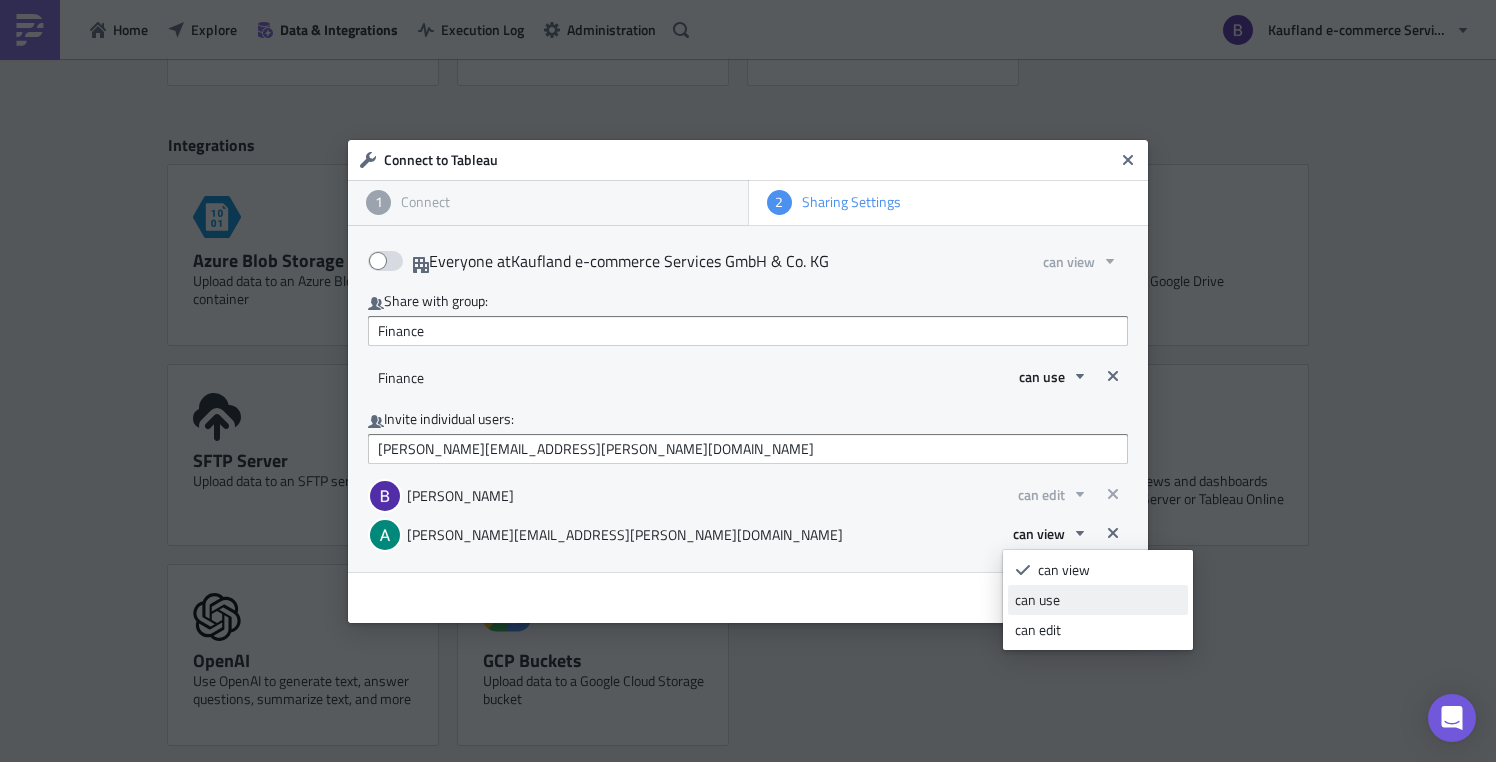 click on "can use" at bounding box center [1098, 600] 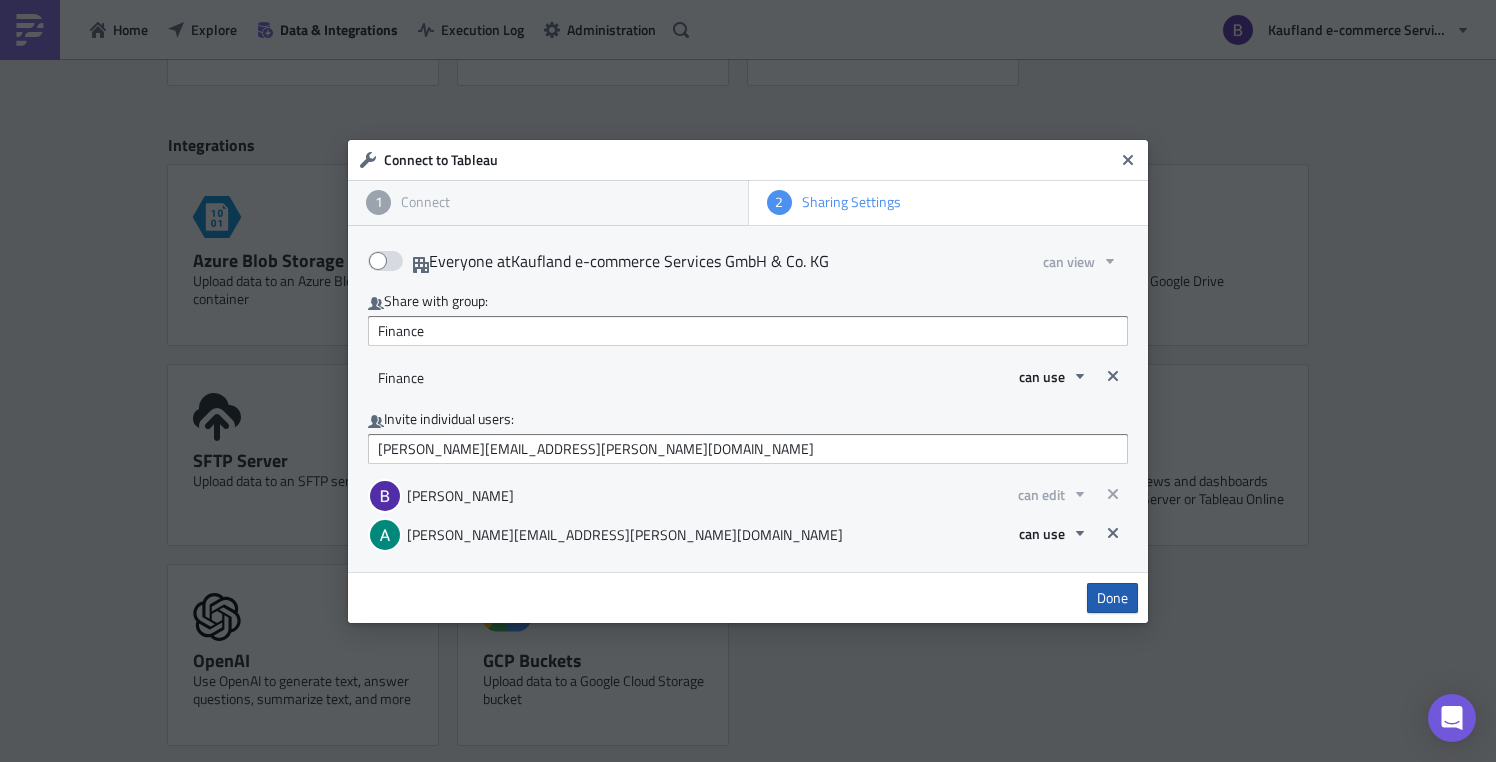 click on "Done" at bounding box center (1112, 598) 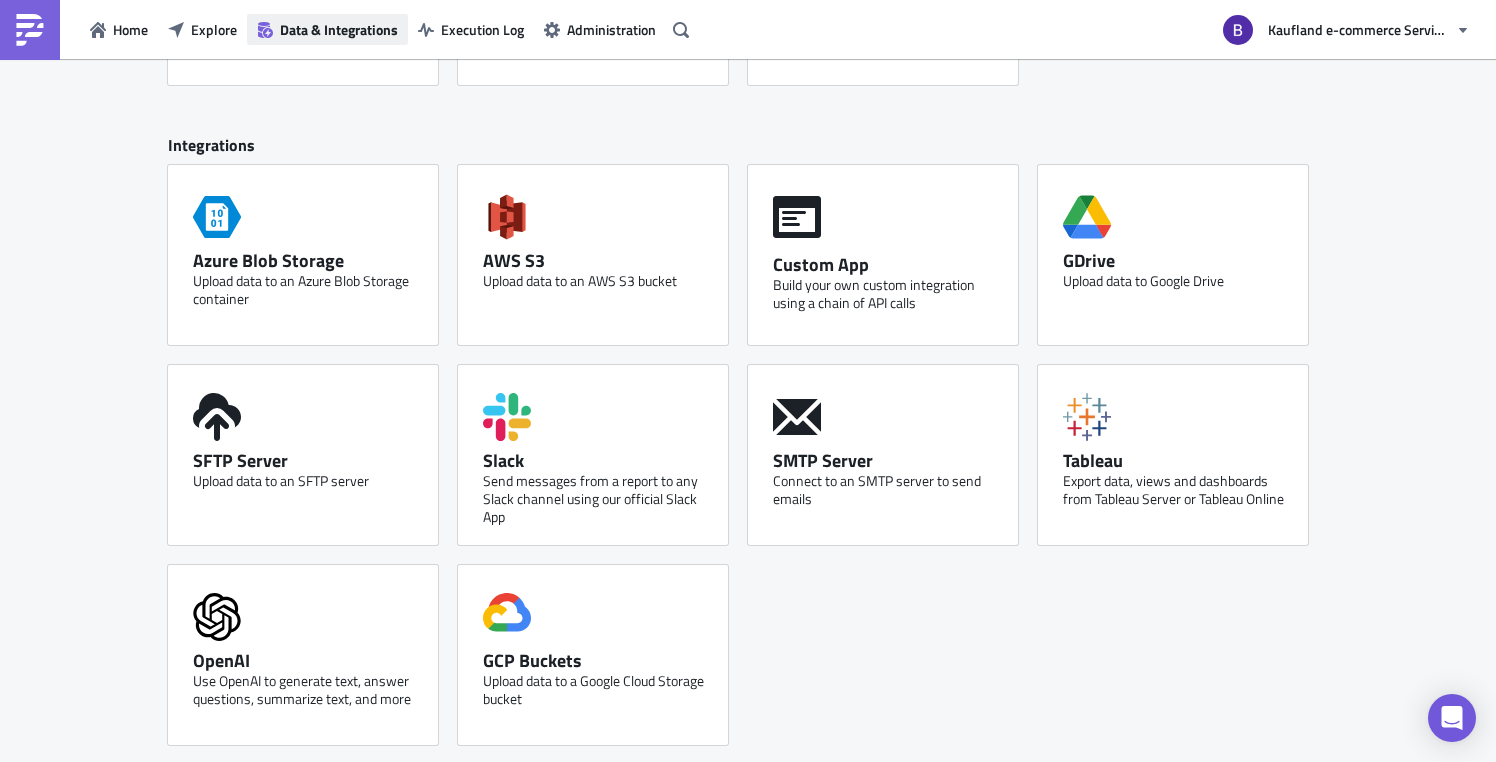 click on "Data & Integrations" at bounding box center [339, 29] 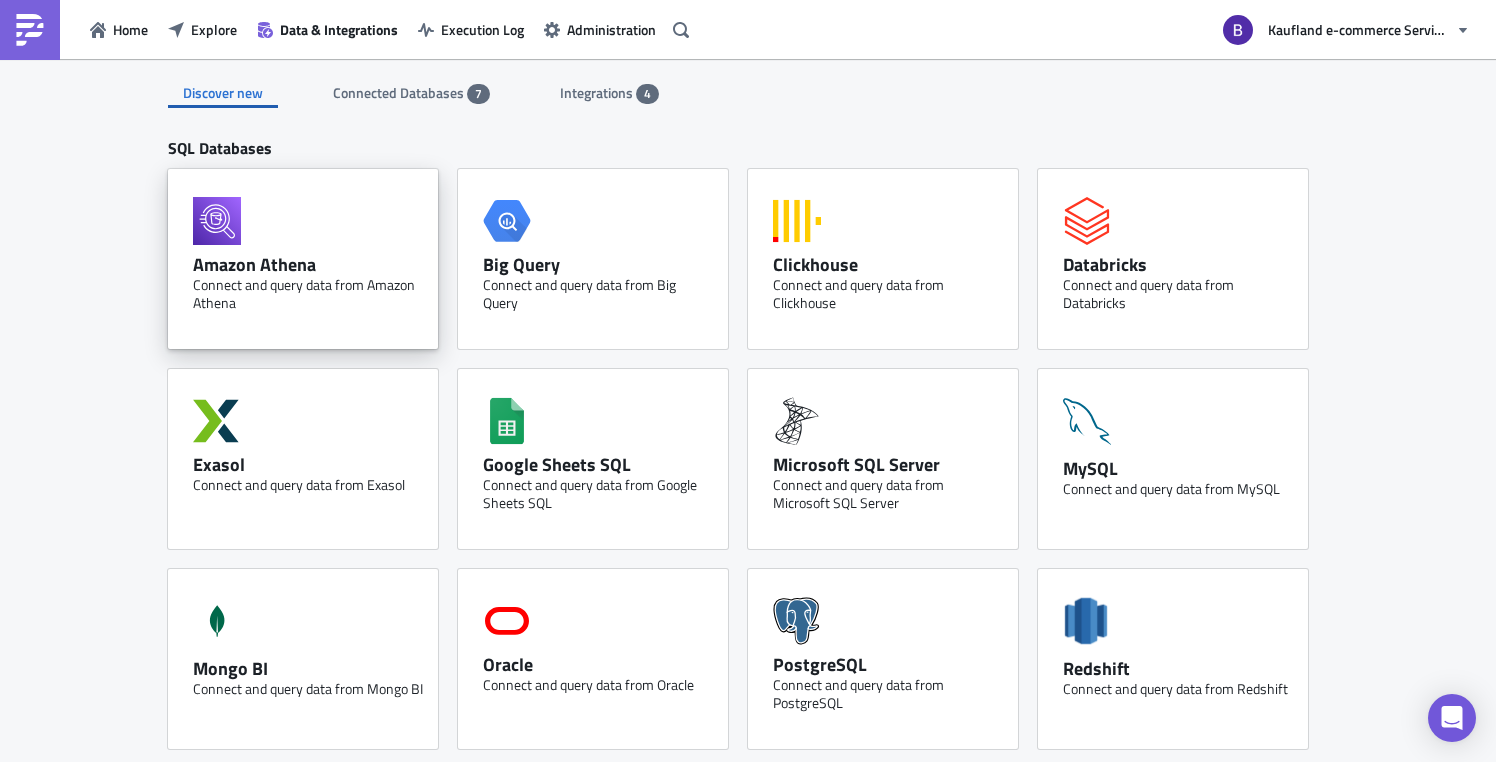 scroll, scrollTop: 0, scrollLeft: 0, axis: both 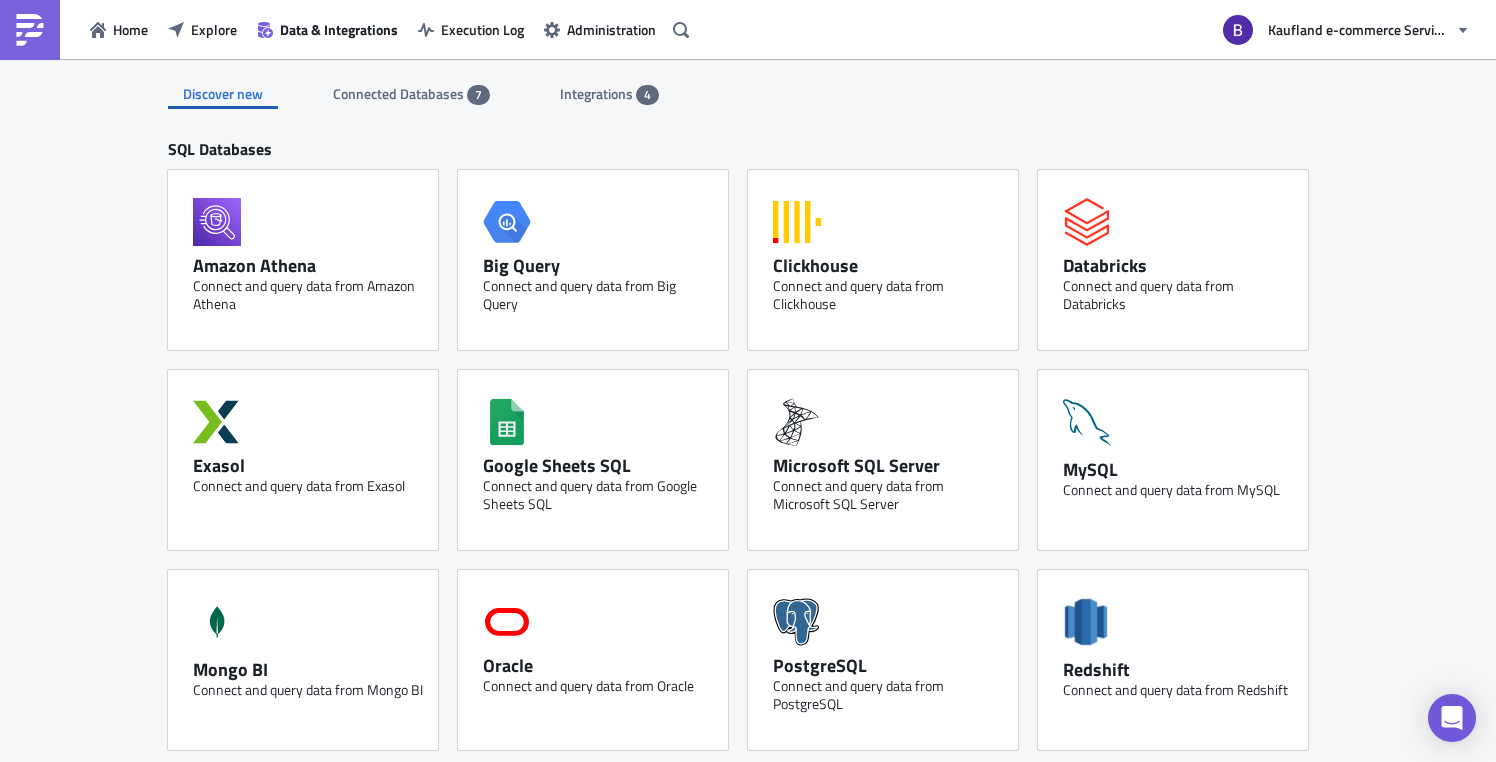 click on "Connected Databases" at bounding box center [400, 93] 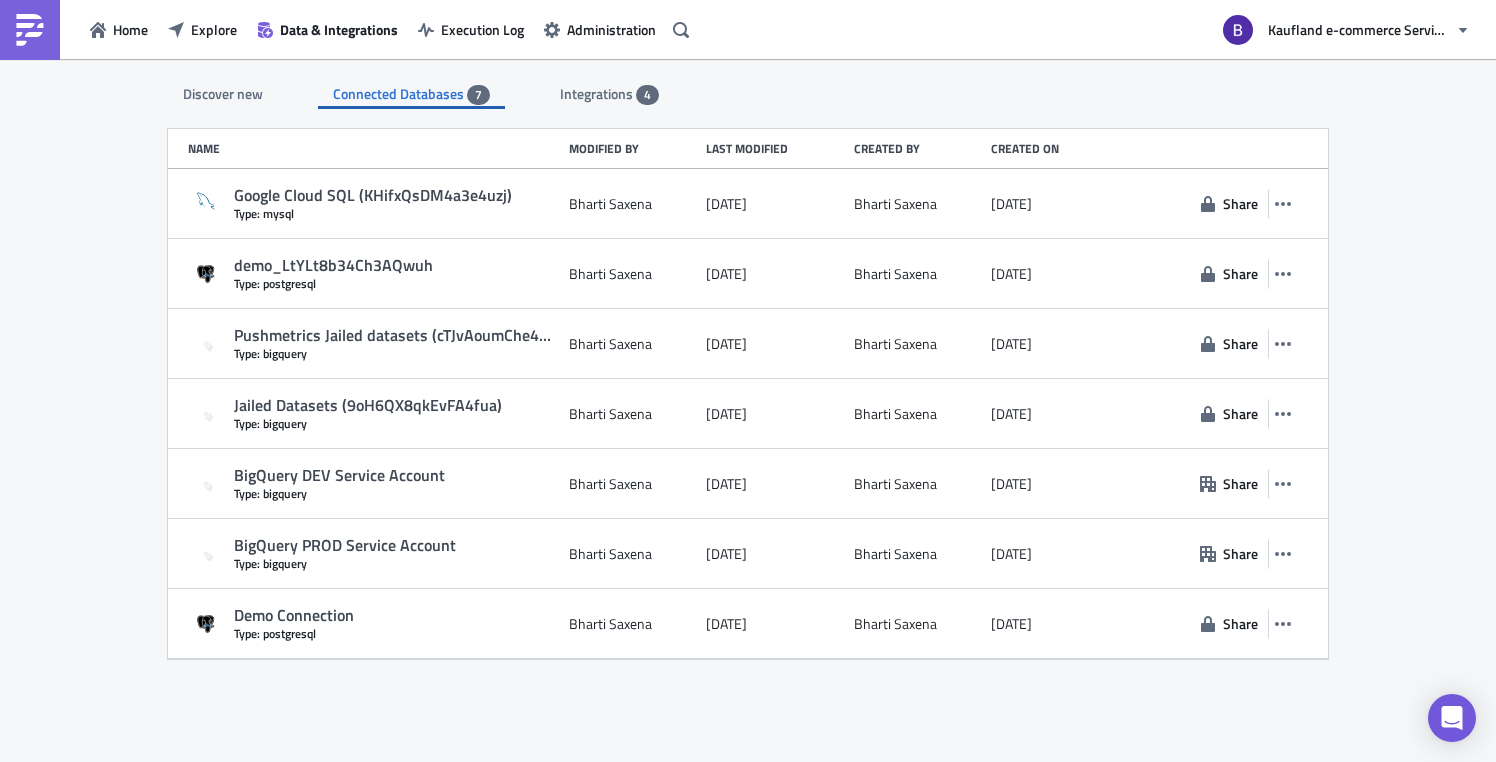 click on "Integrations   4" at bounding box center [609, 94] 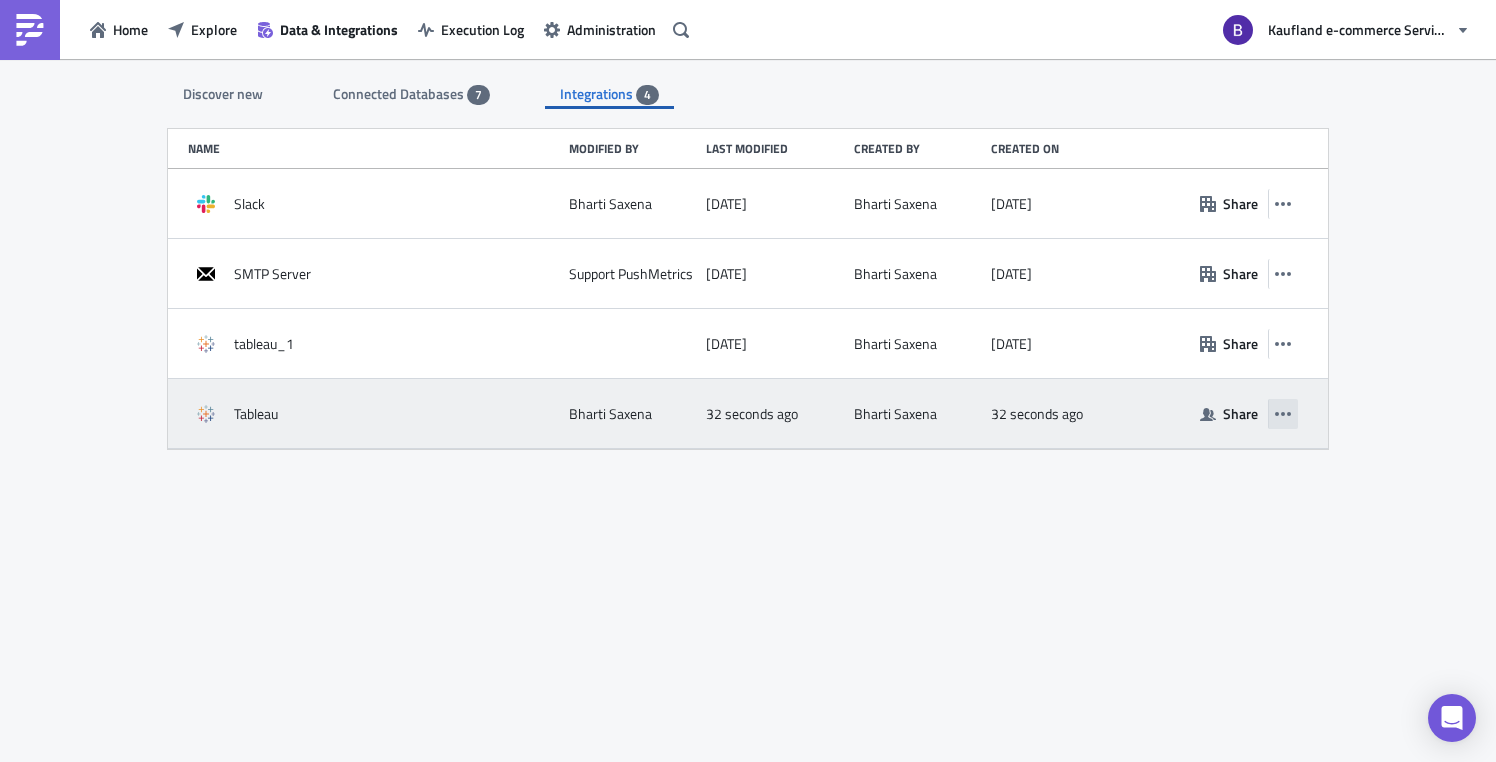 click at bounding box center [1283, 414] 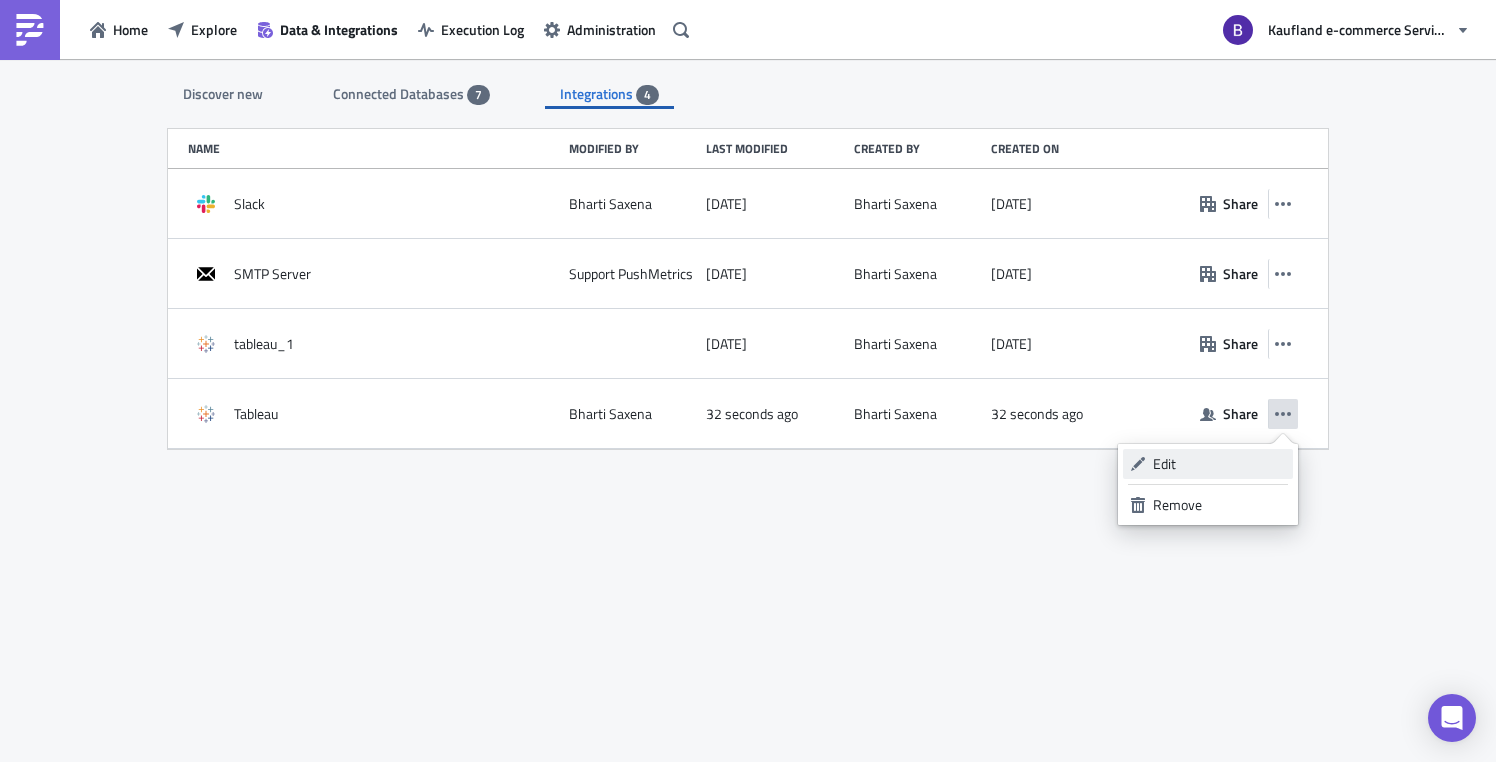click on "Edit" at bounding box center [1219, 464] 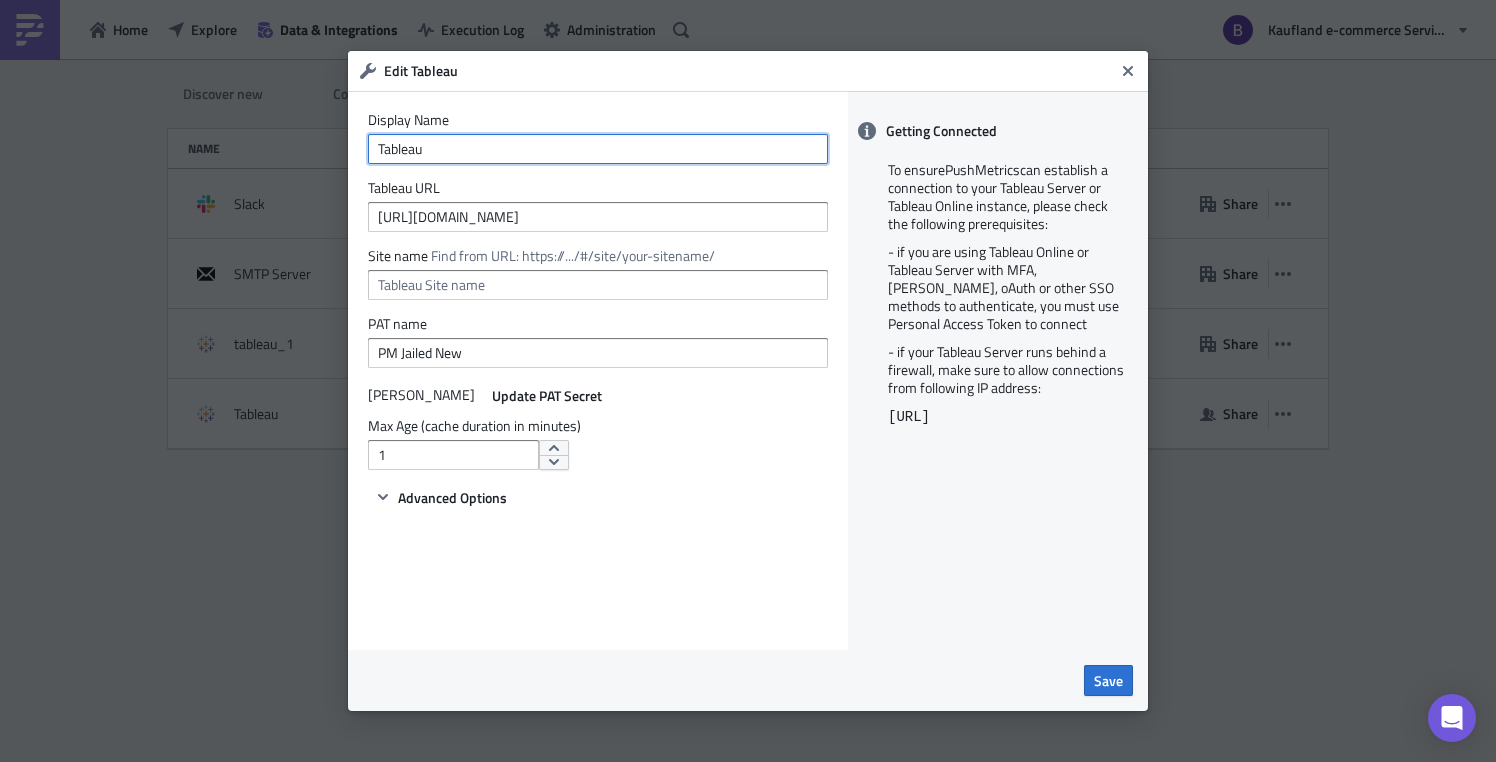 click on "Tableau" at bounding box center [598, 149] 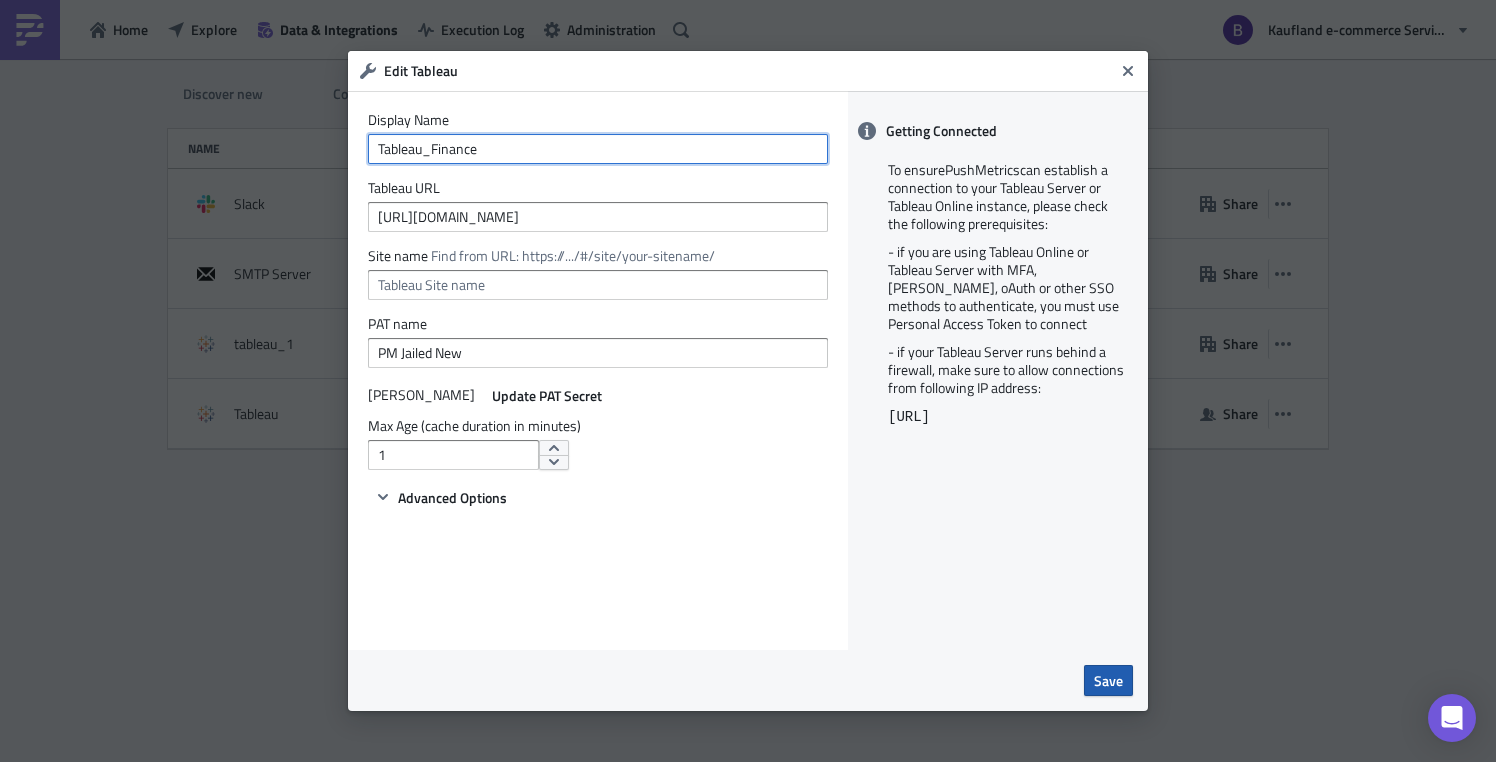 type on "Tableau_Finance" 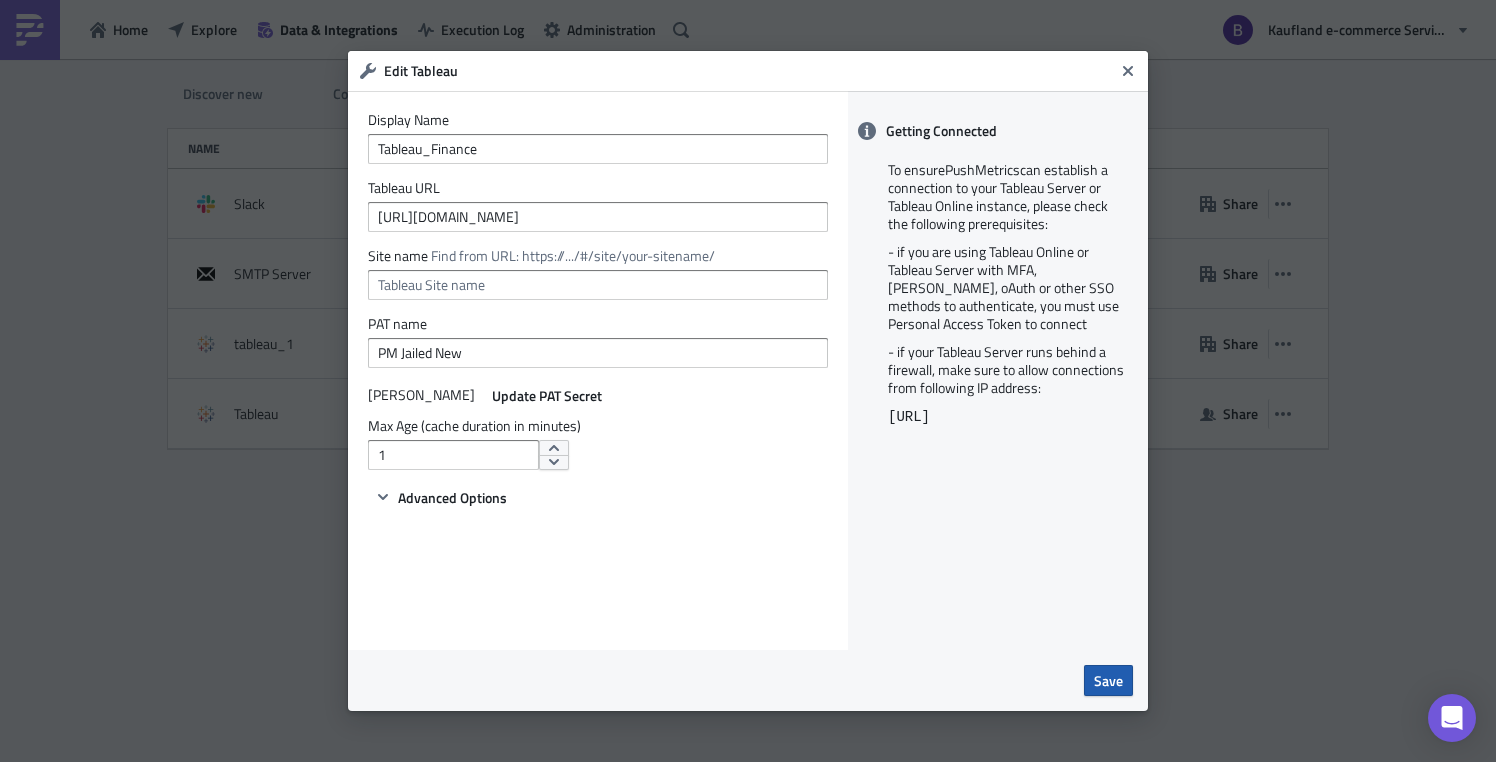 click on "Save" at bounding box center [1108, 680] 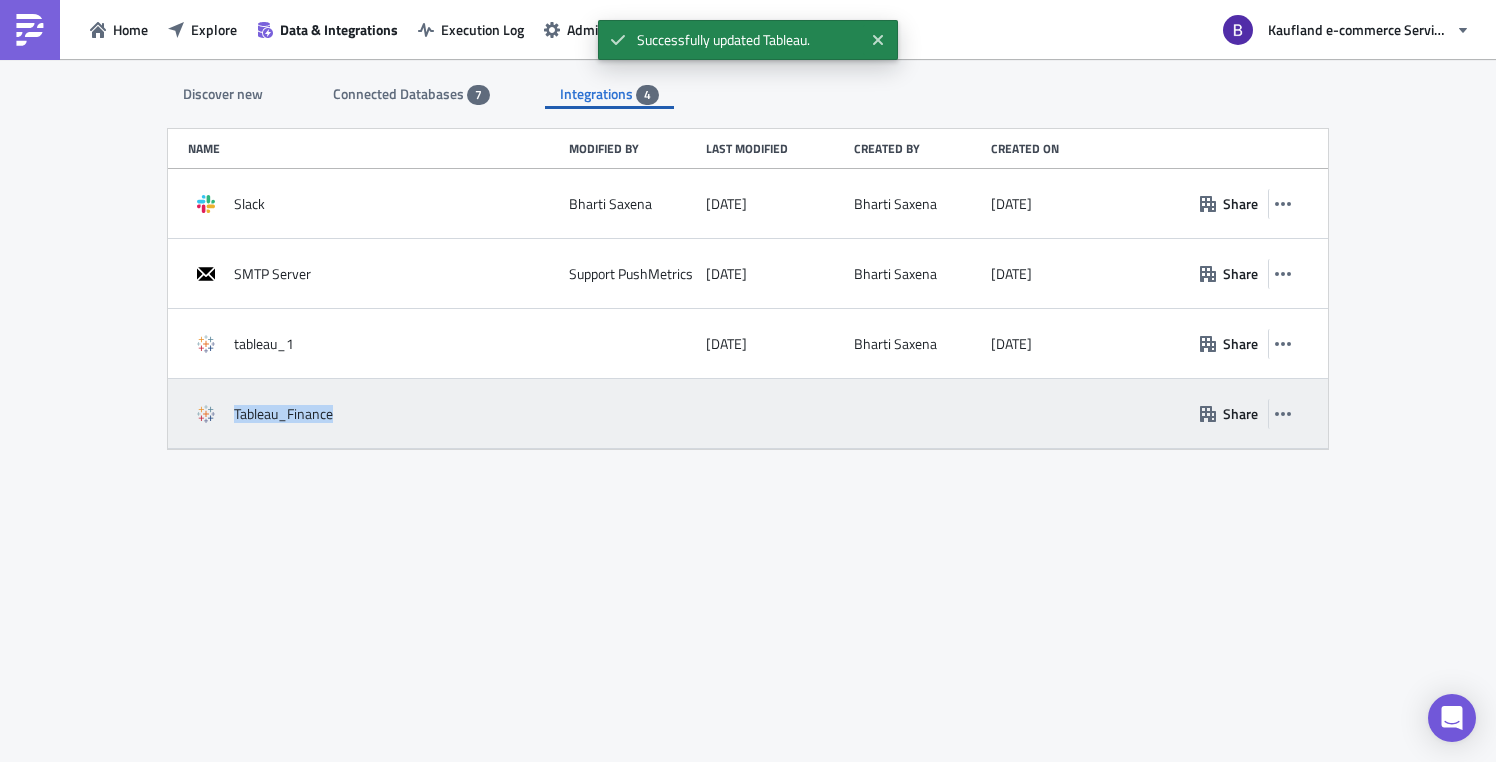 drag, startPoint x: 333, startPoint y: 410, endPoint x: 201, endPoint y: 408, distance: 132.01515 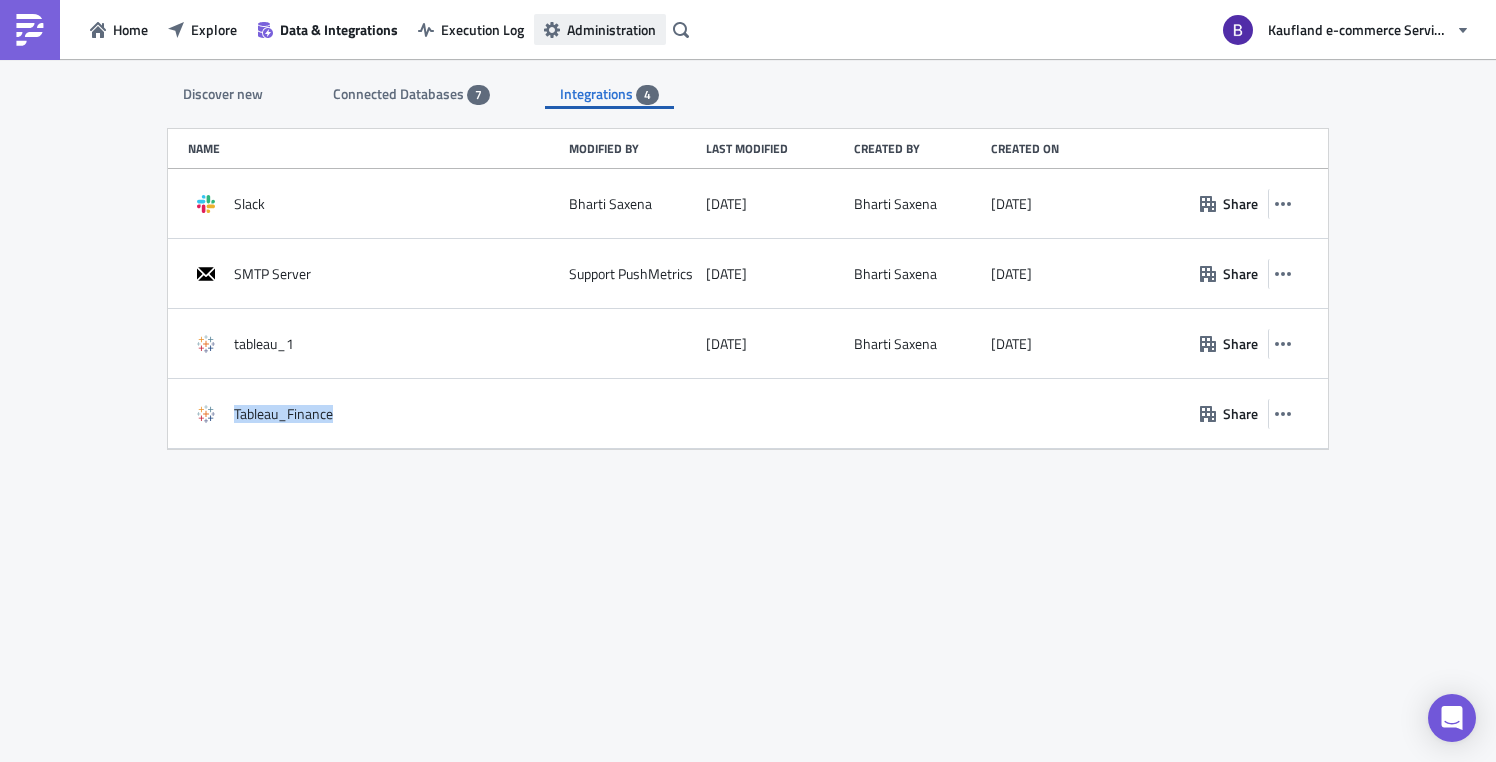 click on "Administration" at bounding box center (611, 29) 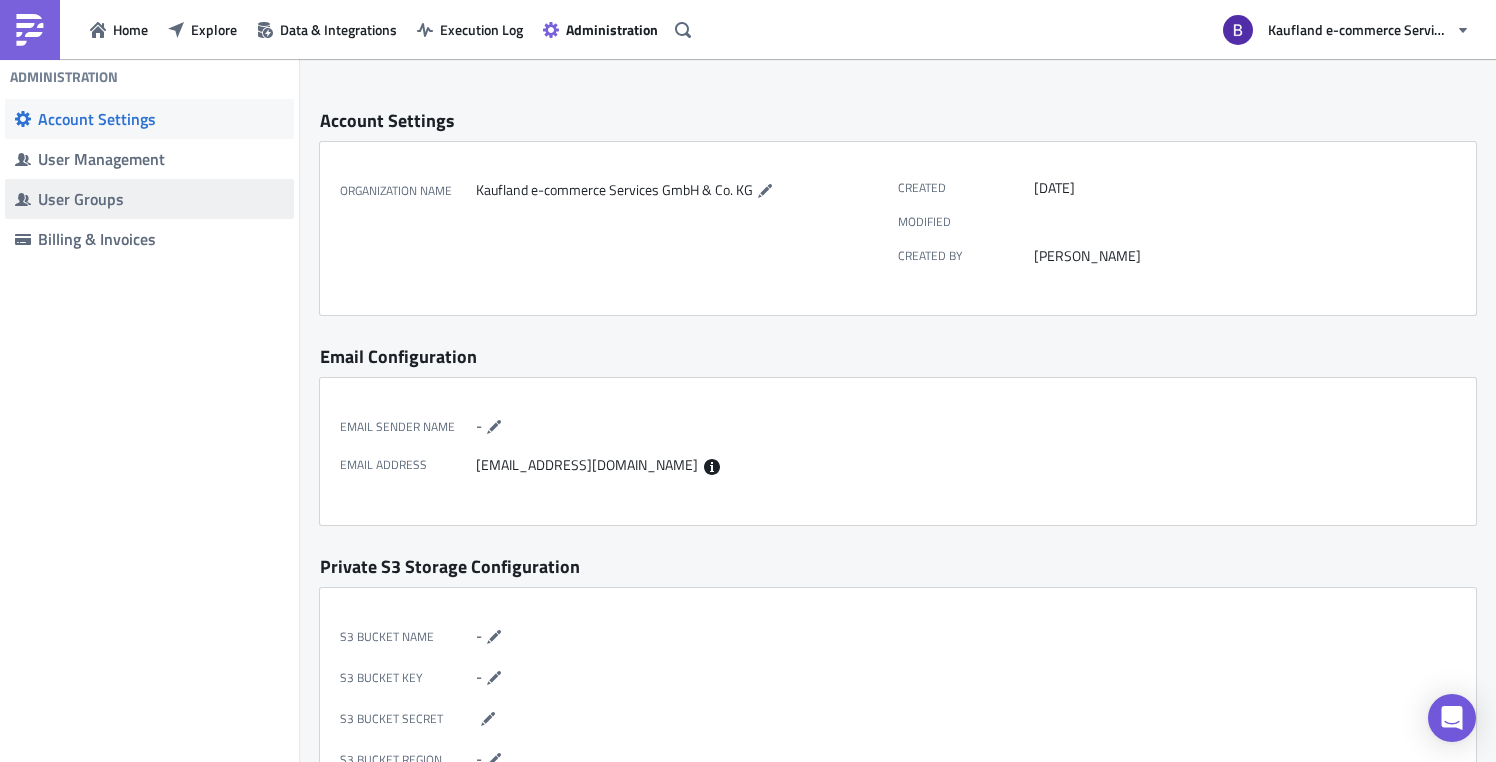 click on "User Groups" at bounding box center [161, 199] 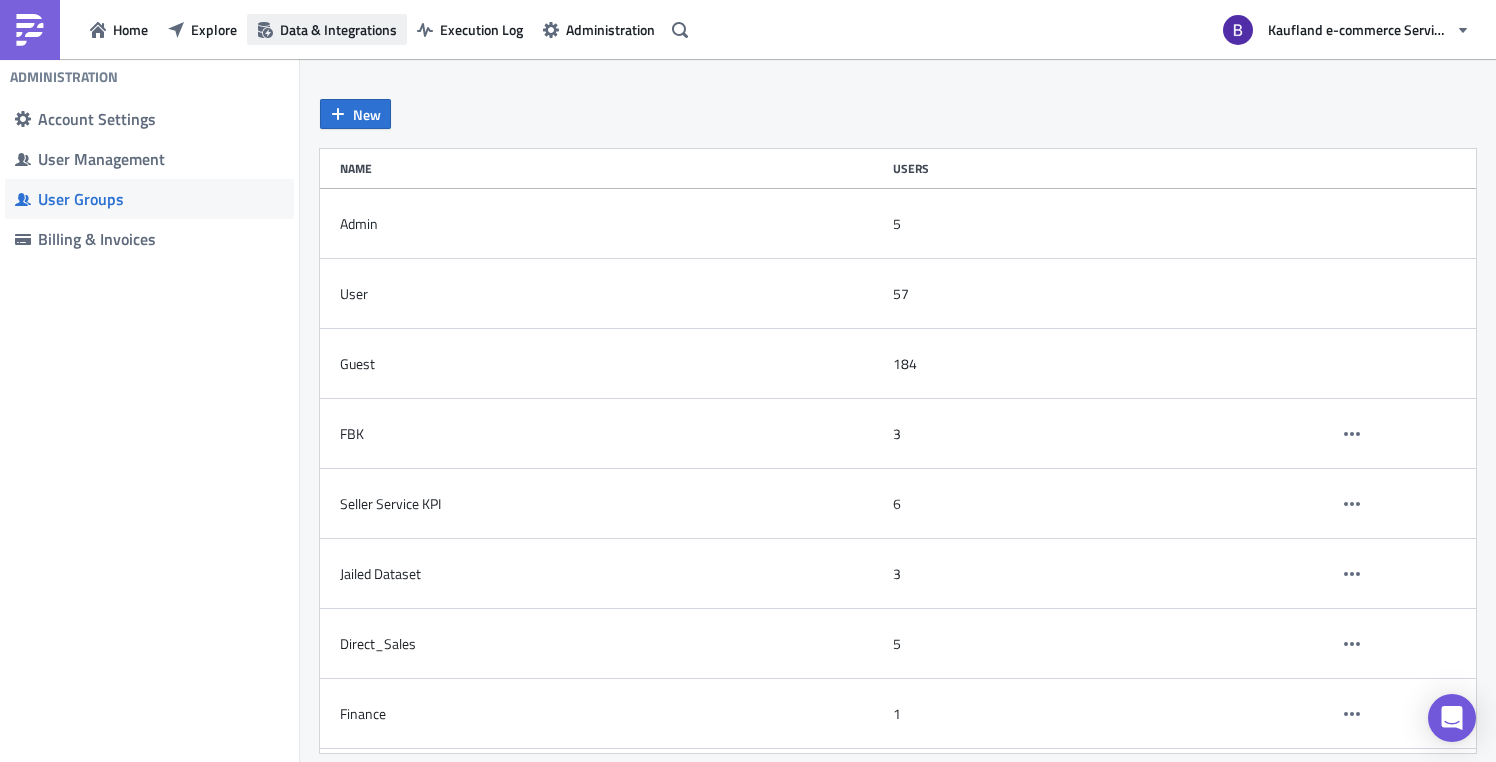 click on "Data & Integrations" at bounding box center (338, 29) 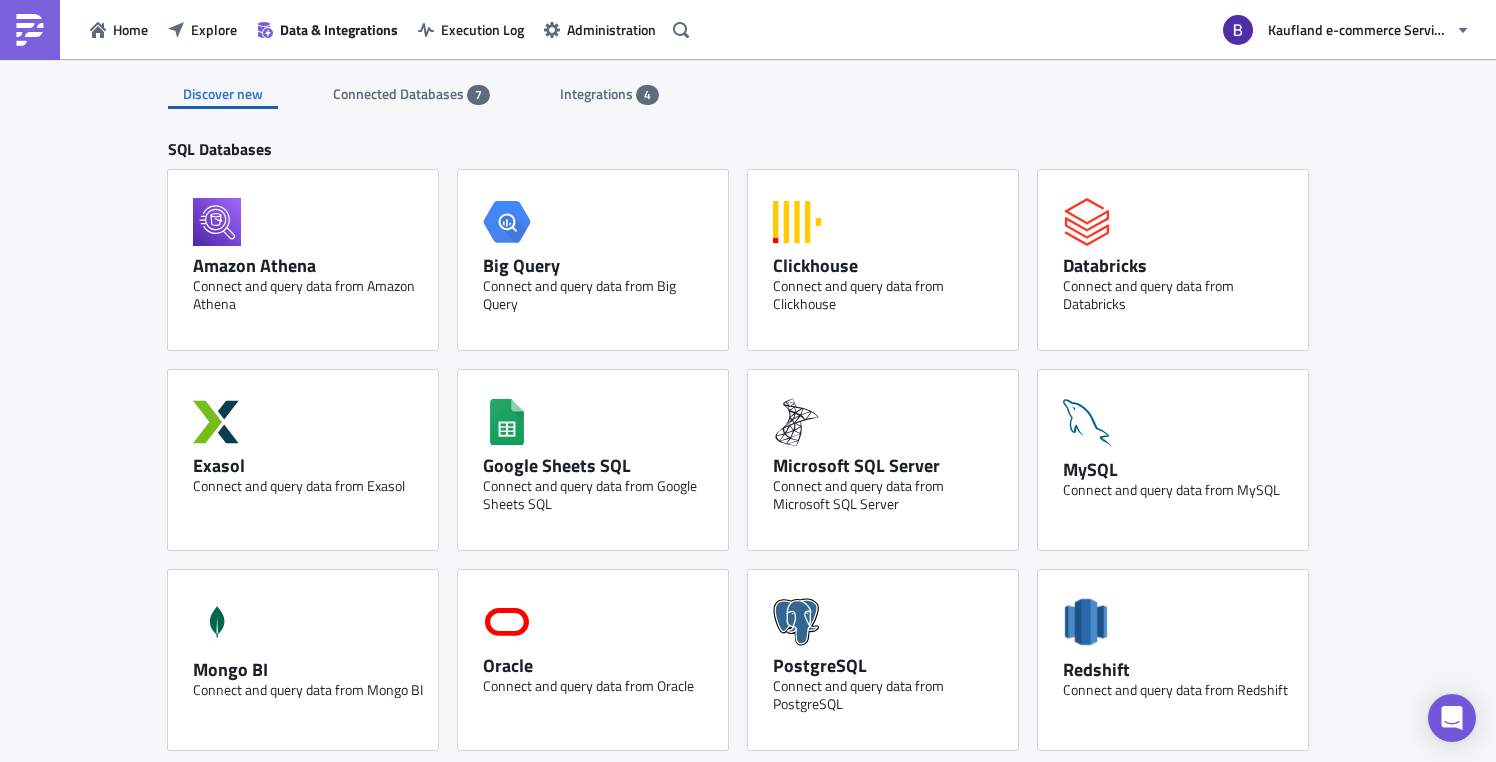 click on "Connected Databases" at bounding box center (400, 93) 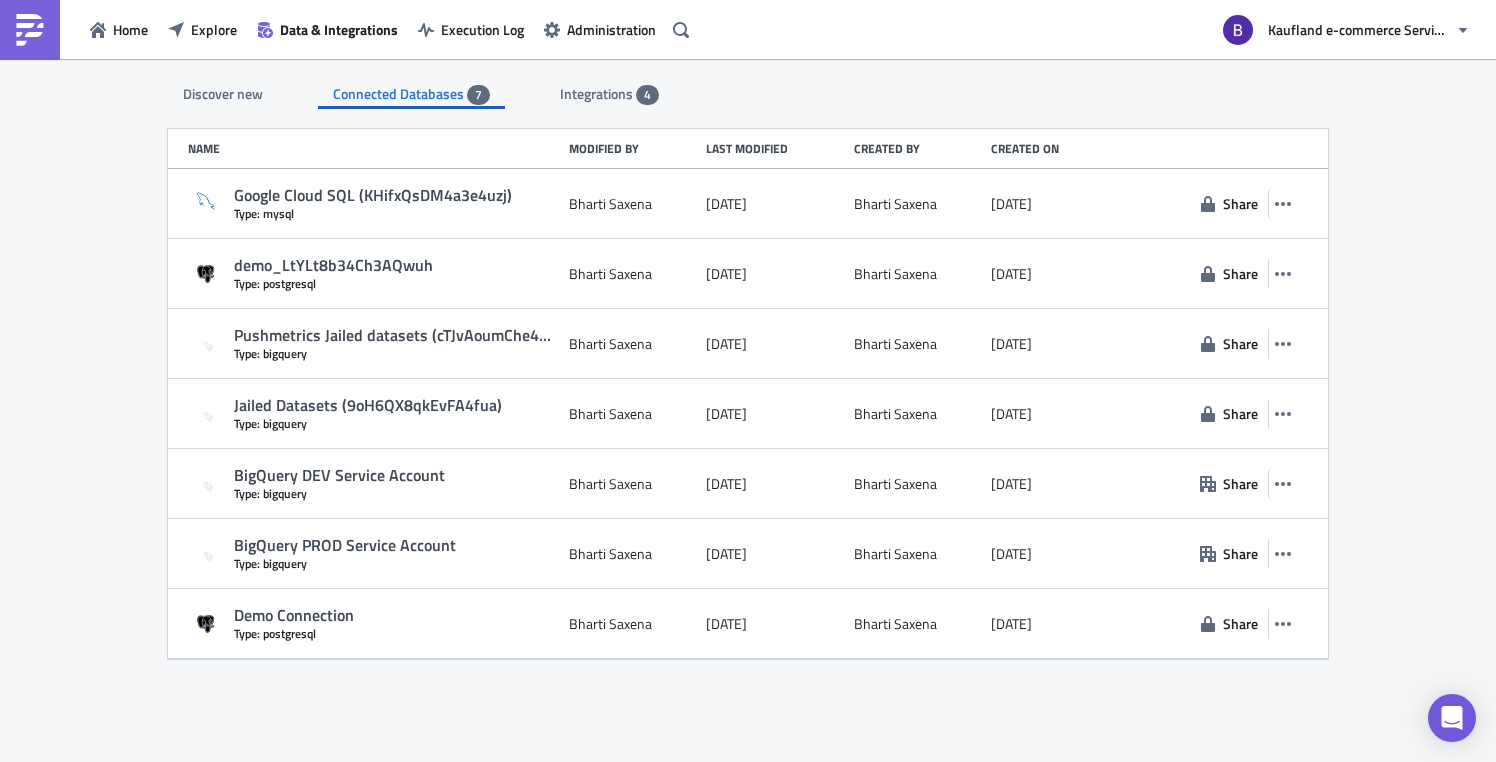 click on "Integrations" at bounding box center (598, 93) 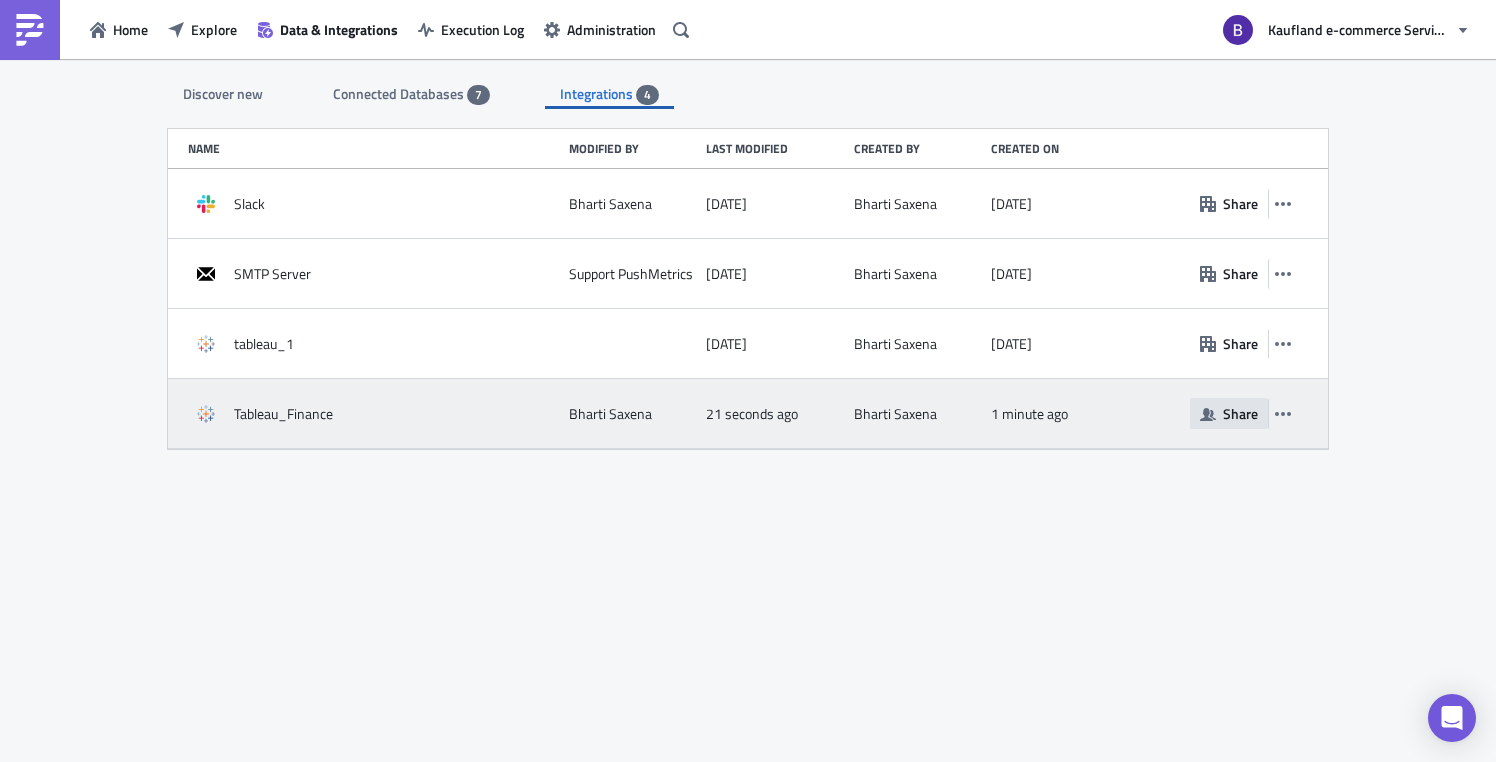 click on "Share" at bounding box center [1229, 413] 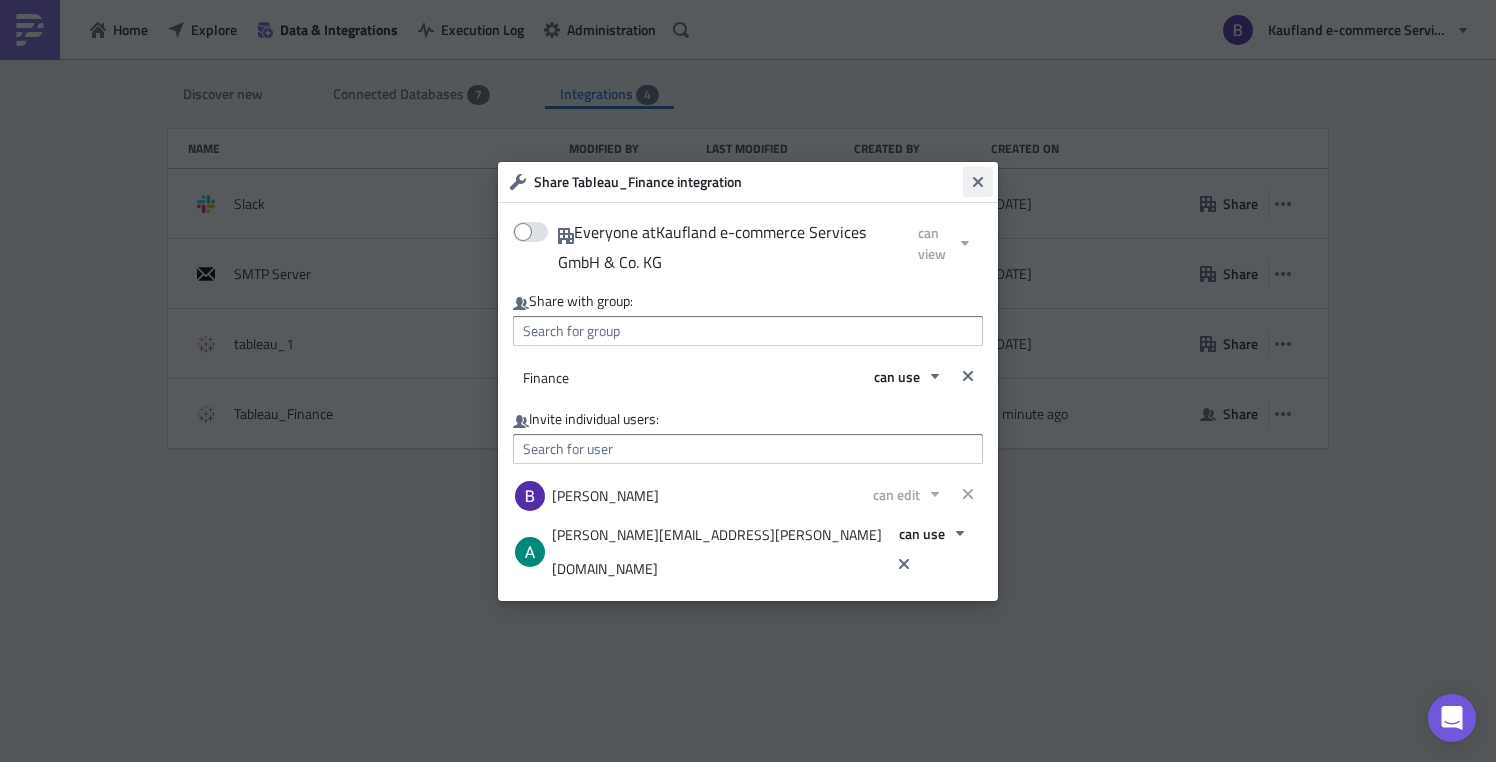 click 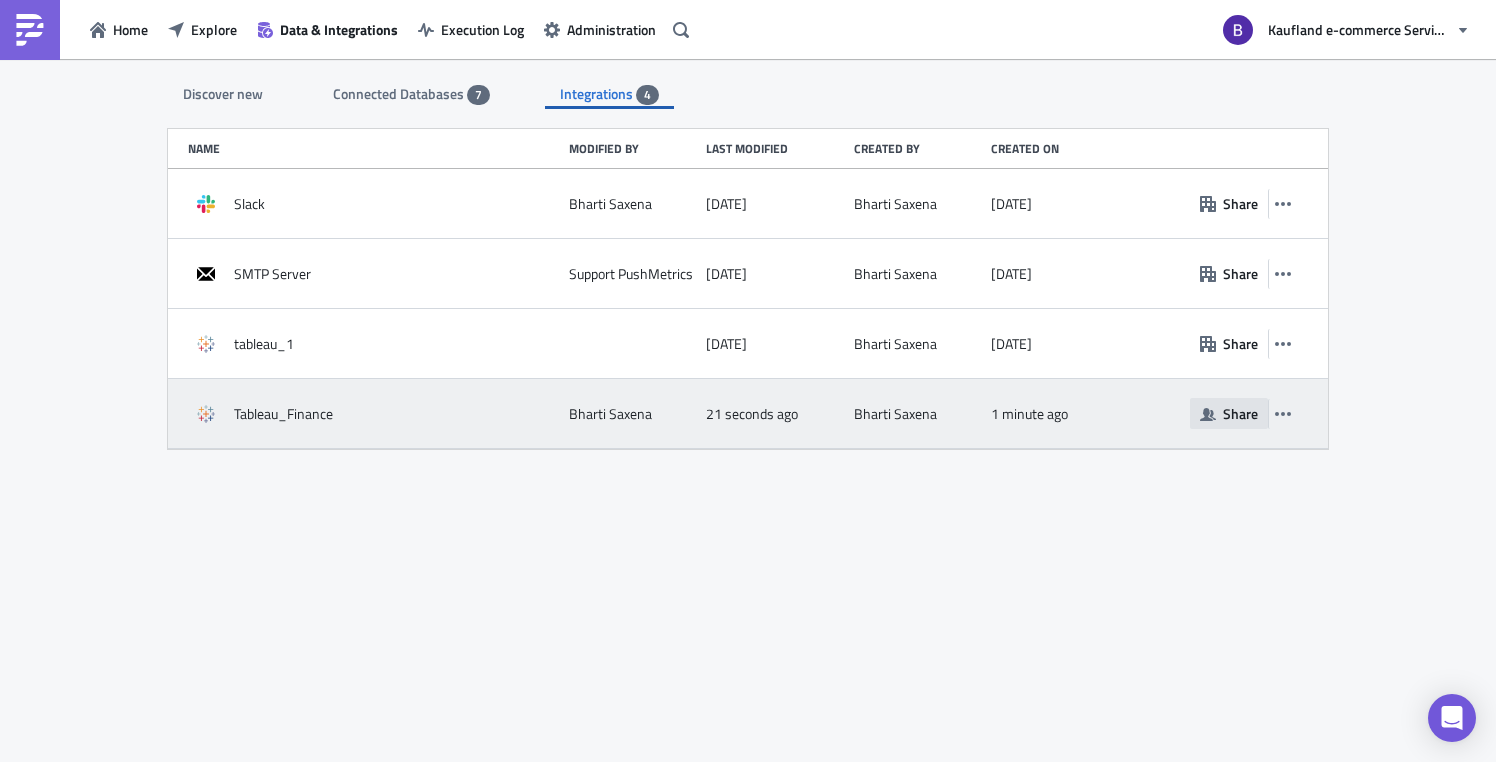 click on "Share" at bounding box center [1240, 413] 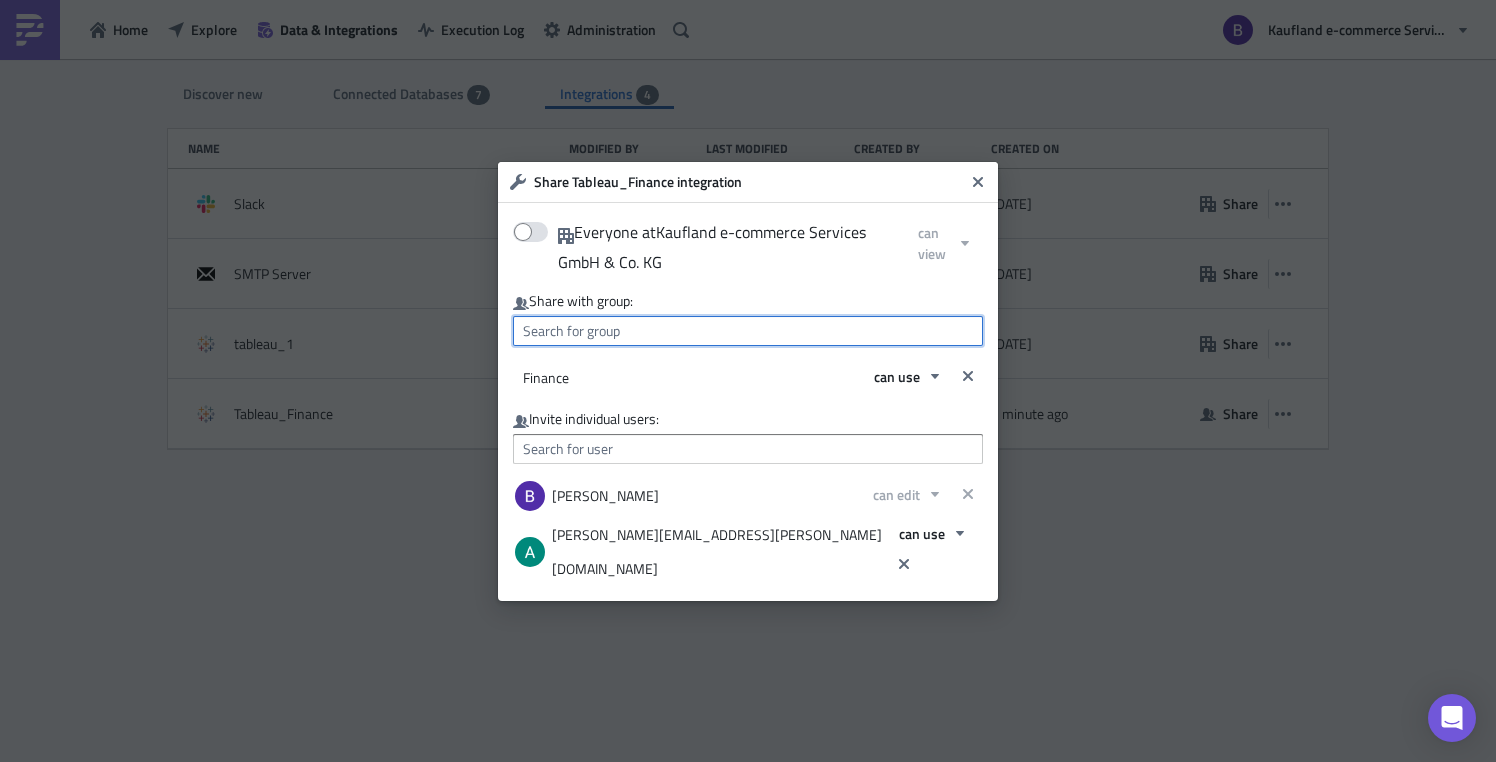 click at bounding box center (748, 331) 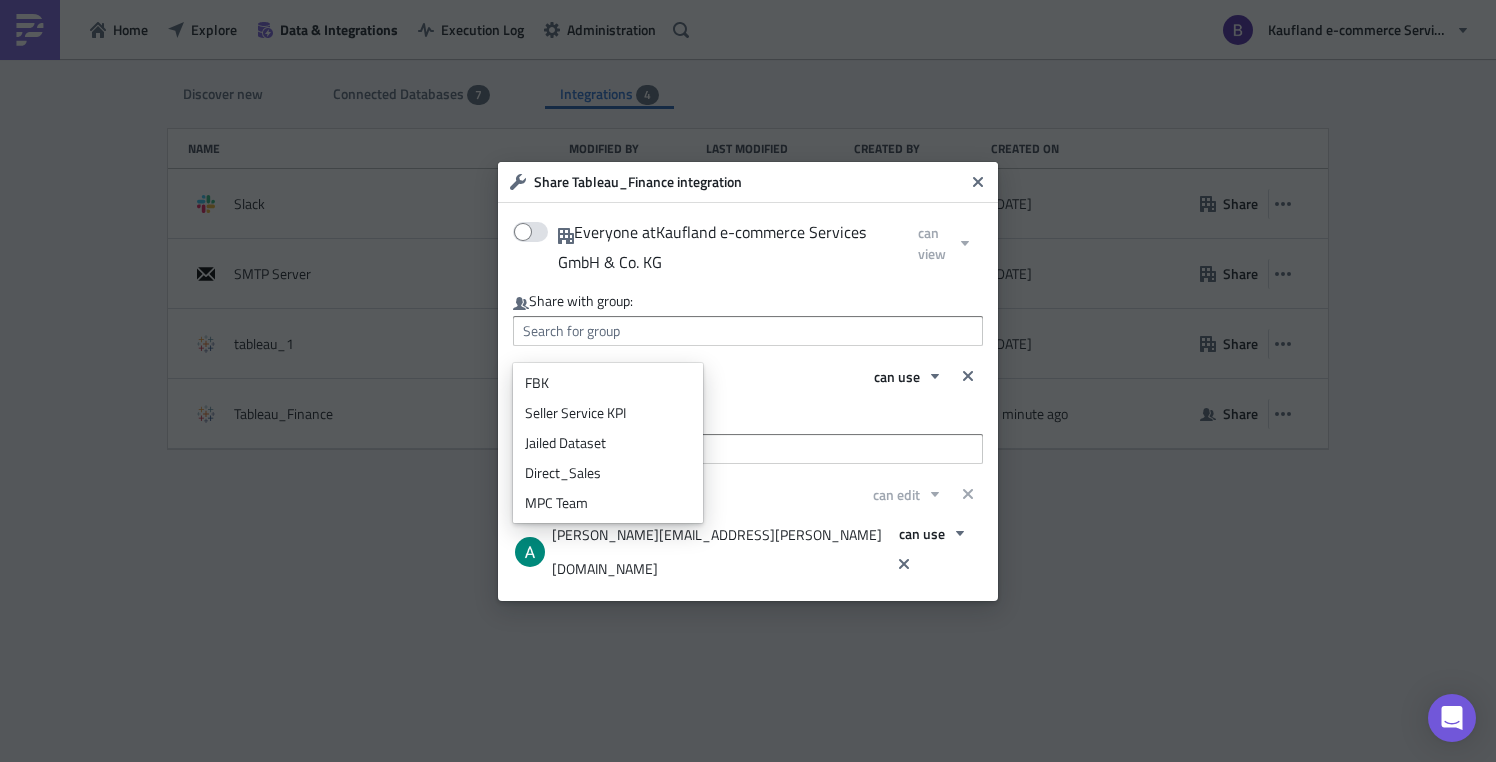 click on "Everyone at  [GEOGRAPHIC_DATA] e-commerce Services GmbH & Co. KG can view  Share with group: Finance can use  Invite individual users: [PERSON_NAME] can edit [PERSON_NAME][EMAIL_ADDRESS][PERSON_NAME][DOMAIN_NAME] can use" at bounding box center [748, 401] 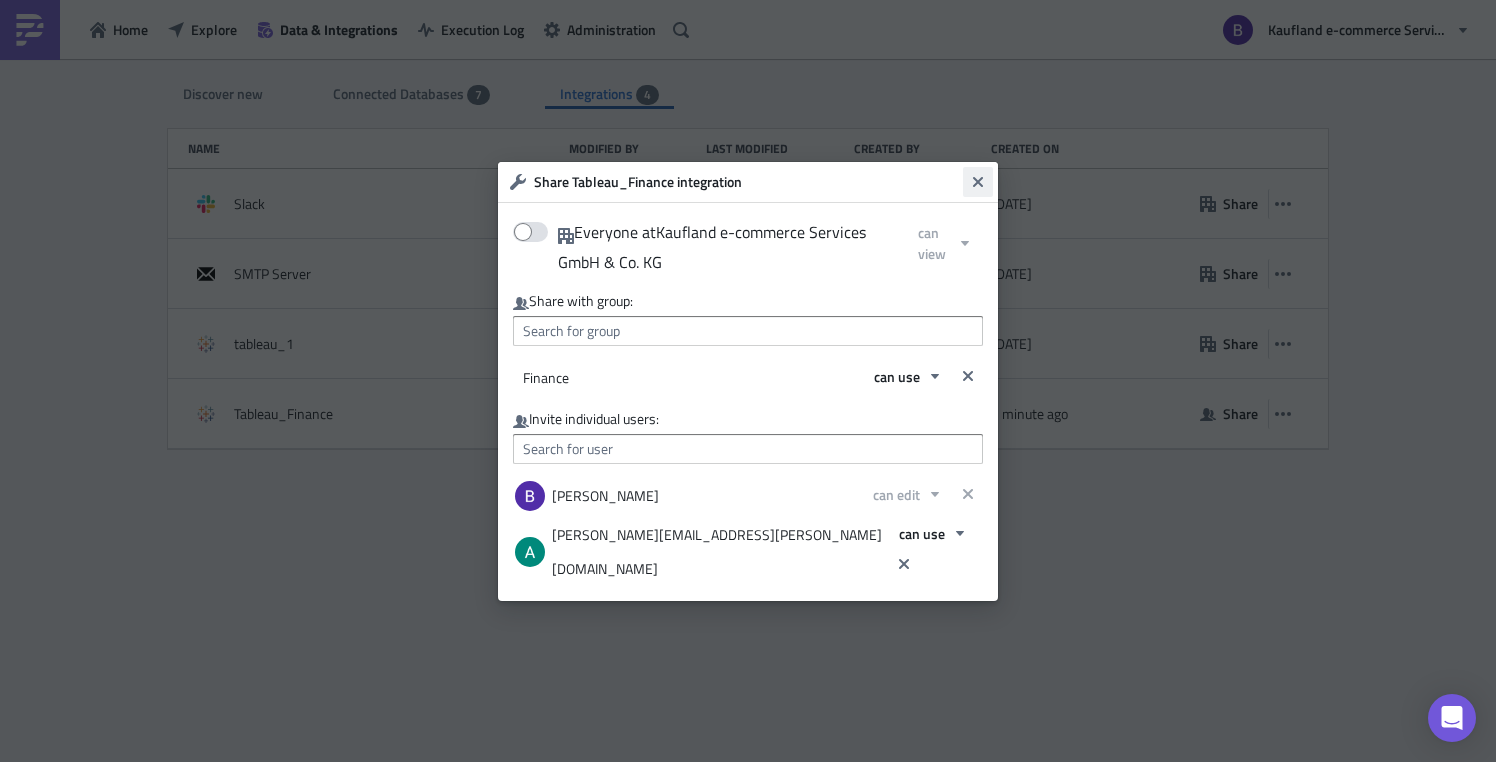 click 